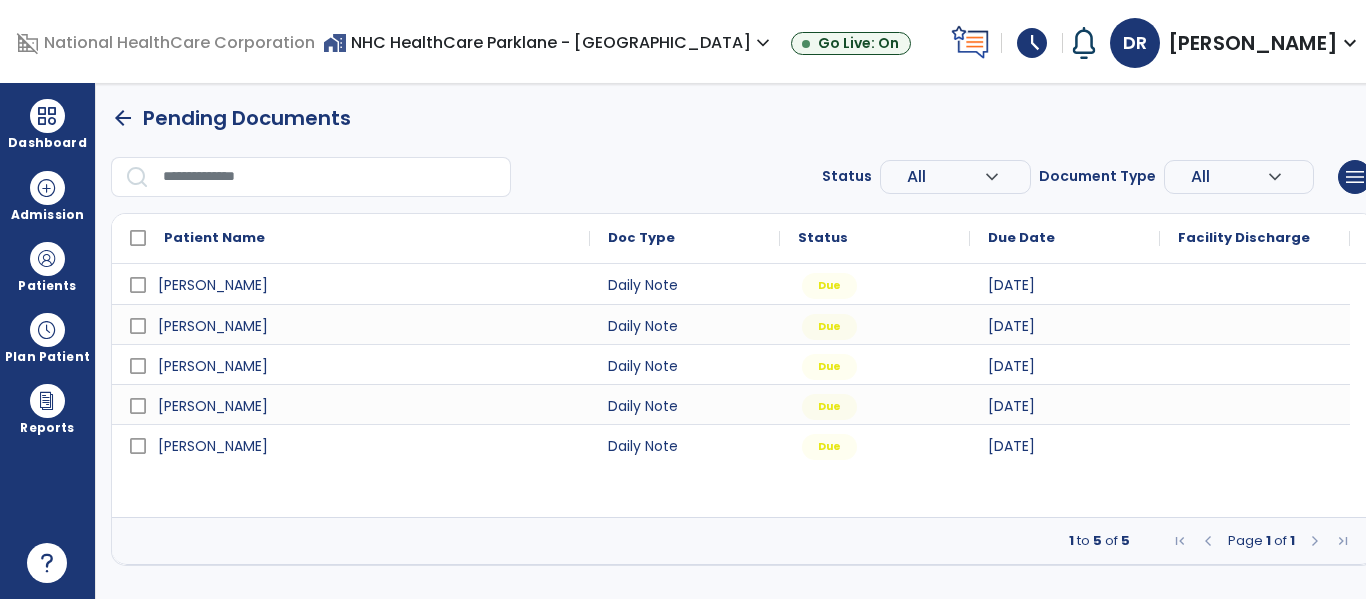 scroll, scrollTop: 0, scrollLeft: 0, axis: both 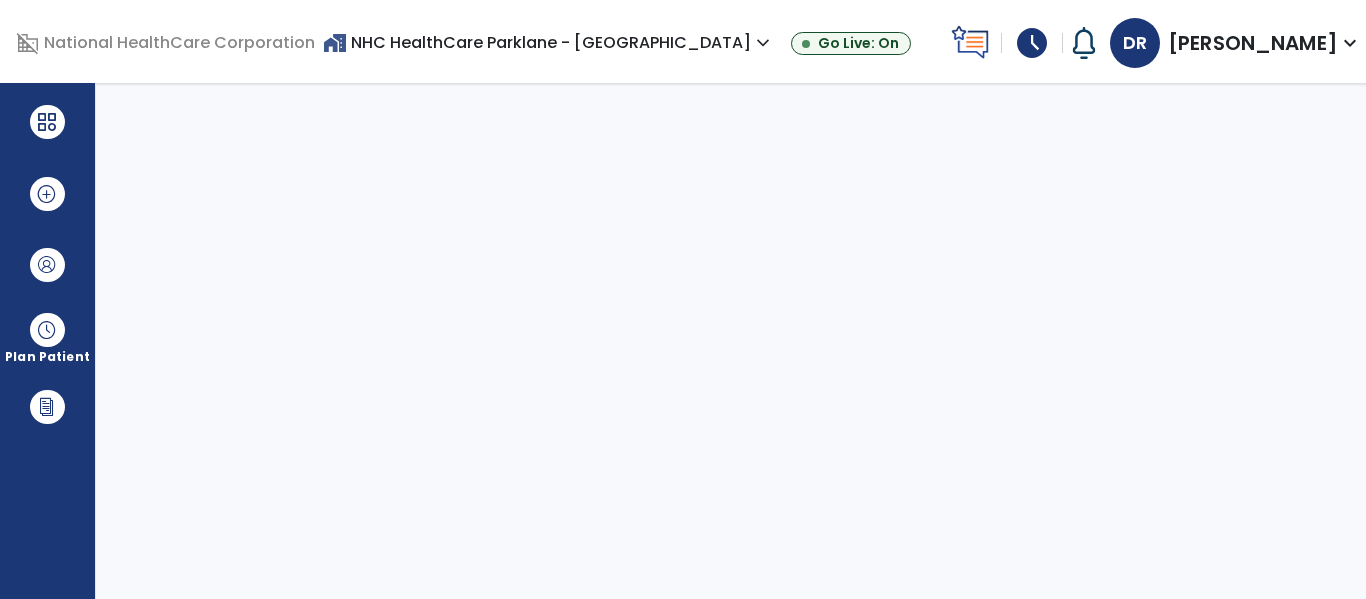 select on "****" 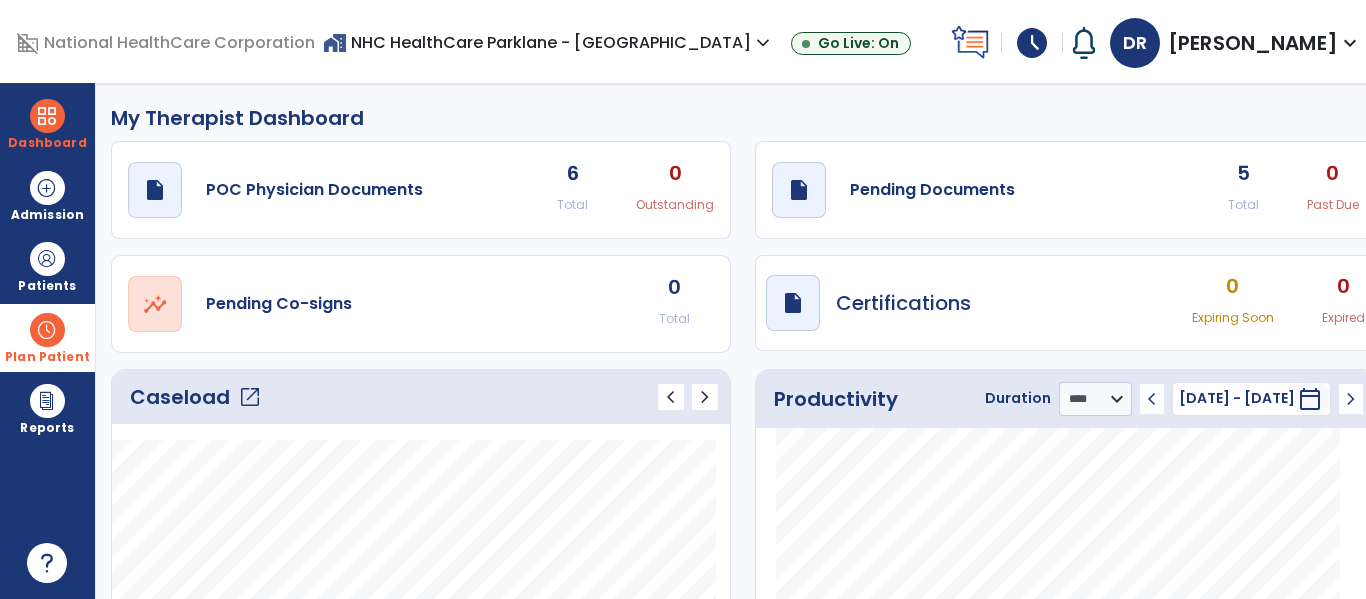 click on "Plan Patient" at bounding box center [47, 266] 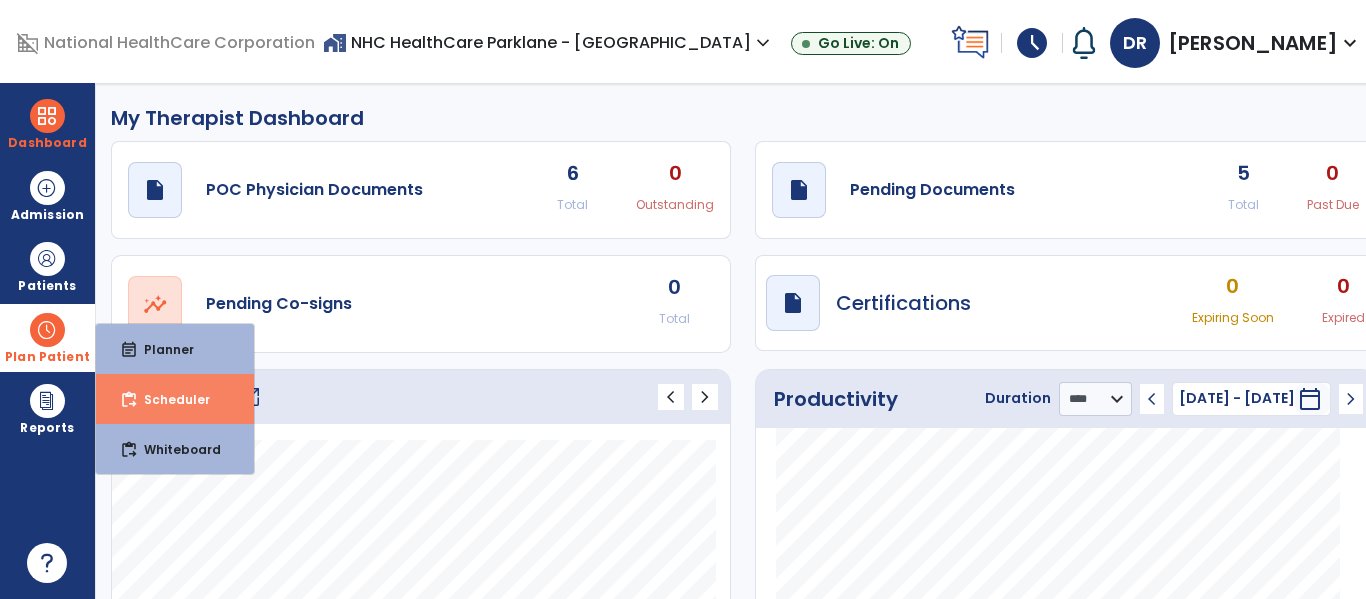 click on "Scheduler" at bounding box center (169, 399) 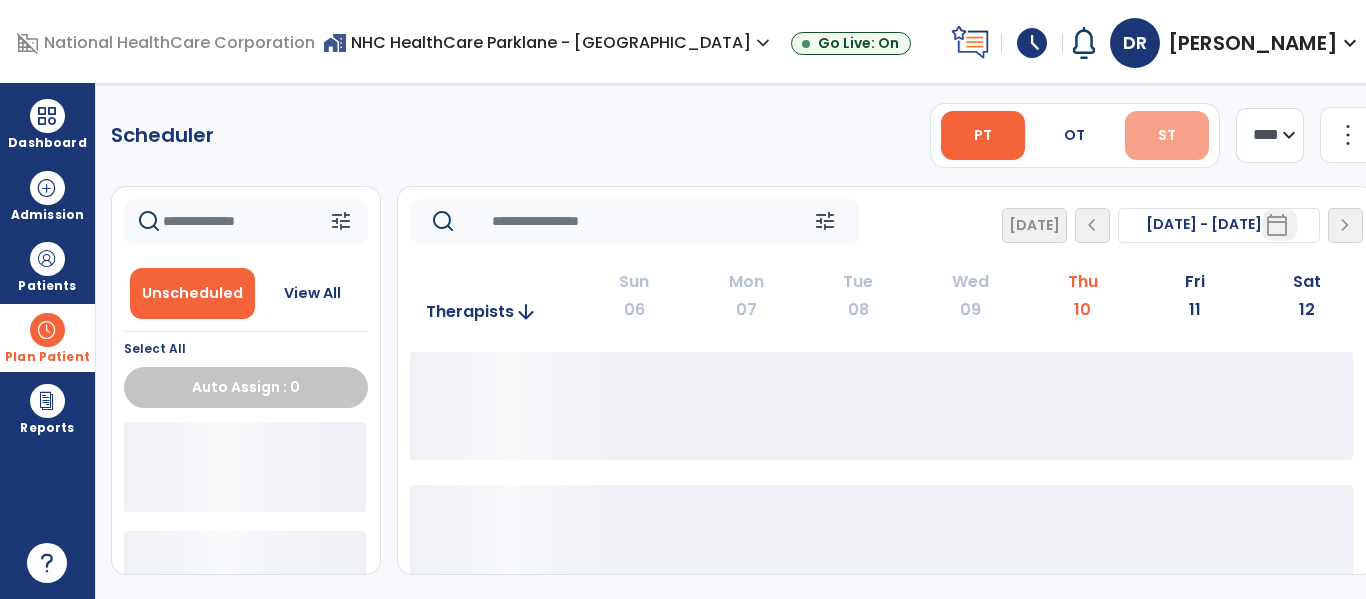 click on "ST" at bounding box center [1167, 135] 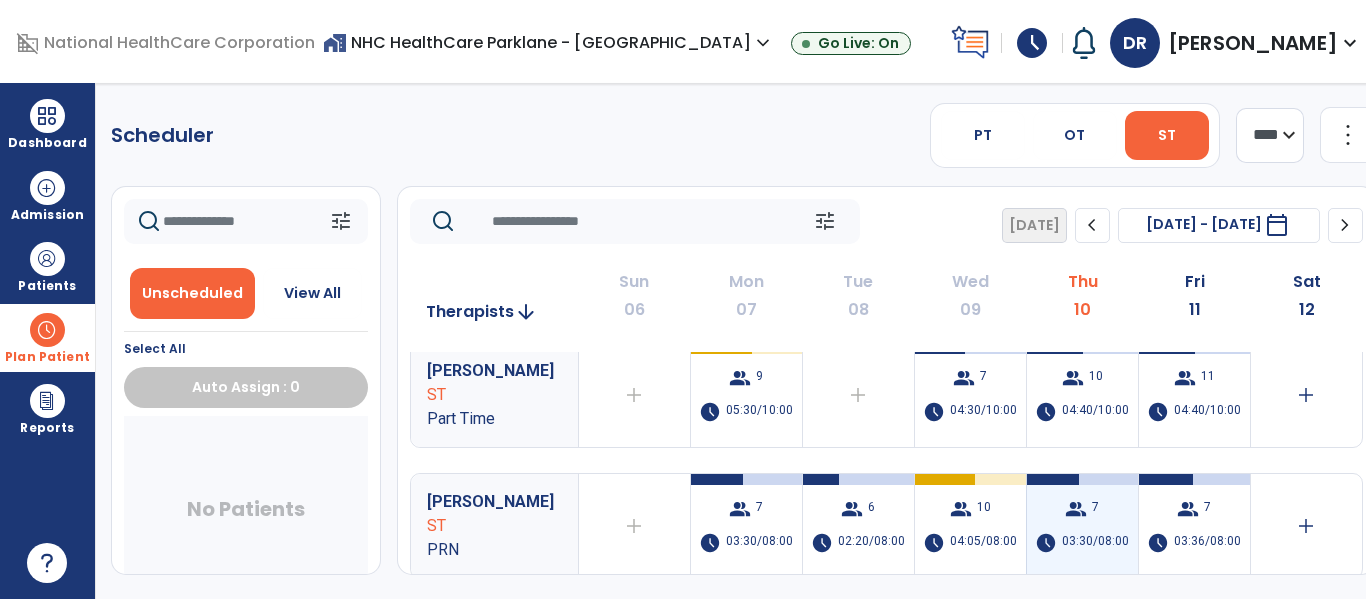 scroll, scrollTop: 0, scrollLeft: 0, axis: both 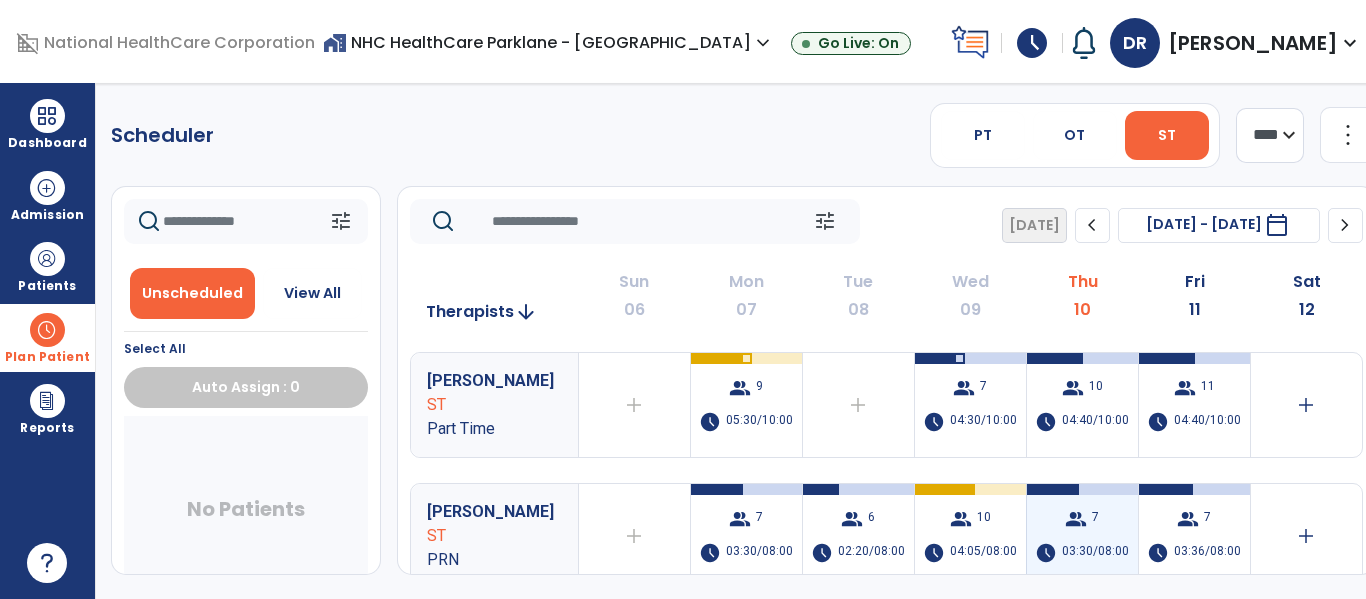 click on "group" at bounding box center (1076, 519) 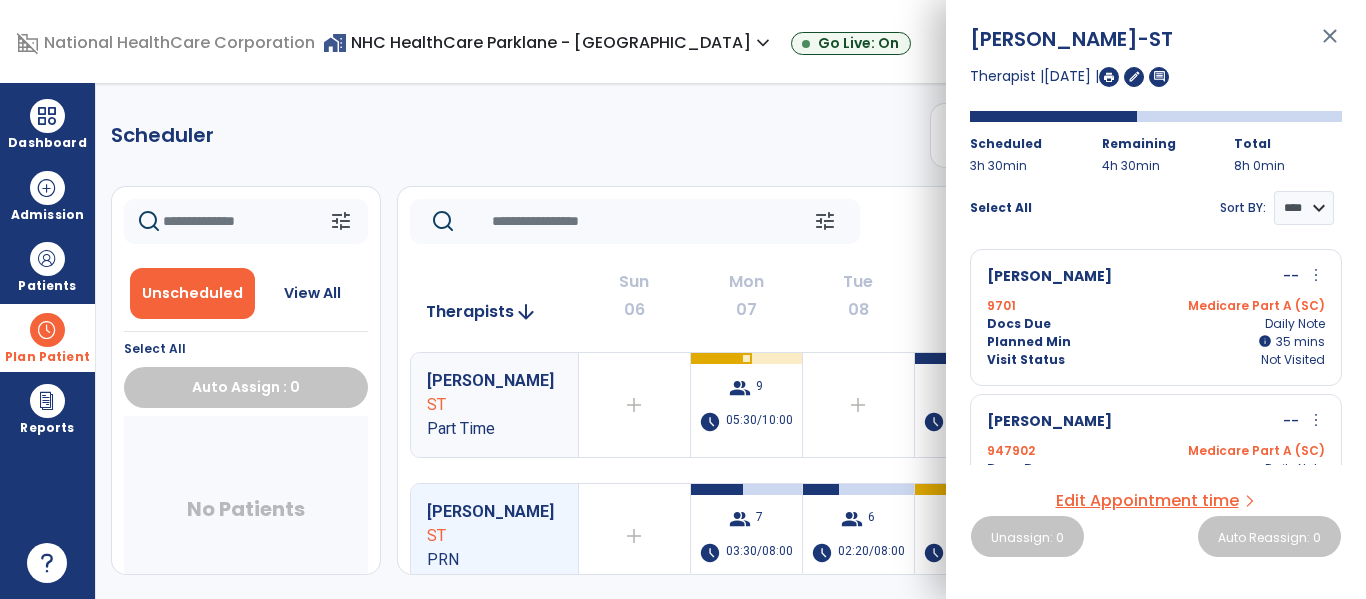 click at bounding box center (1109, 77) 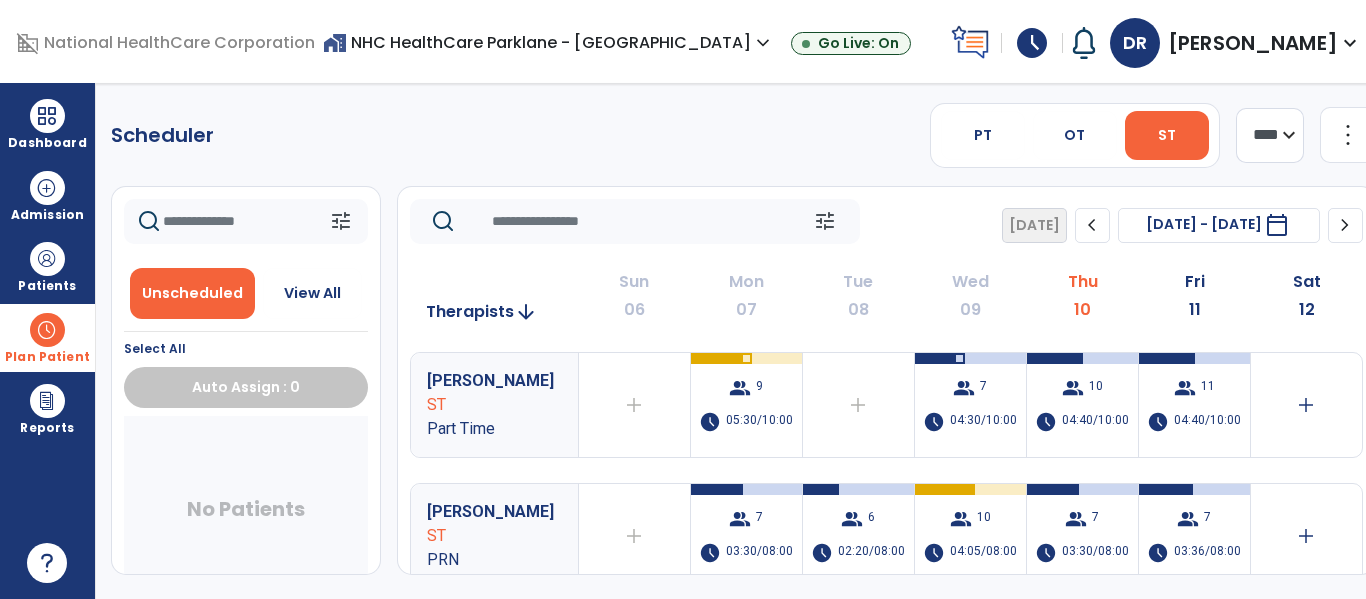 drag, startPoint x: 1095, startPoint y: 8, endPoint x: 562, endPoint y: 152, distance: 552.1096 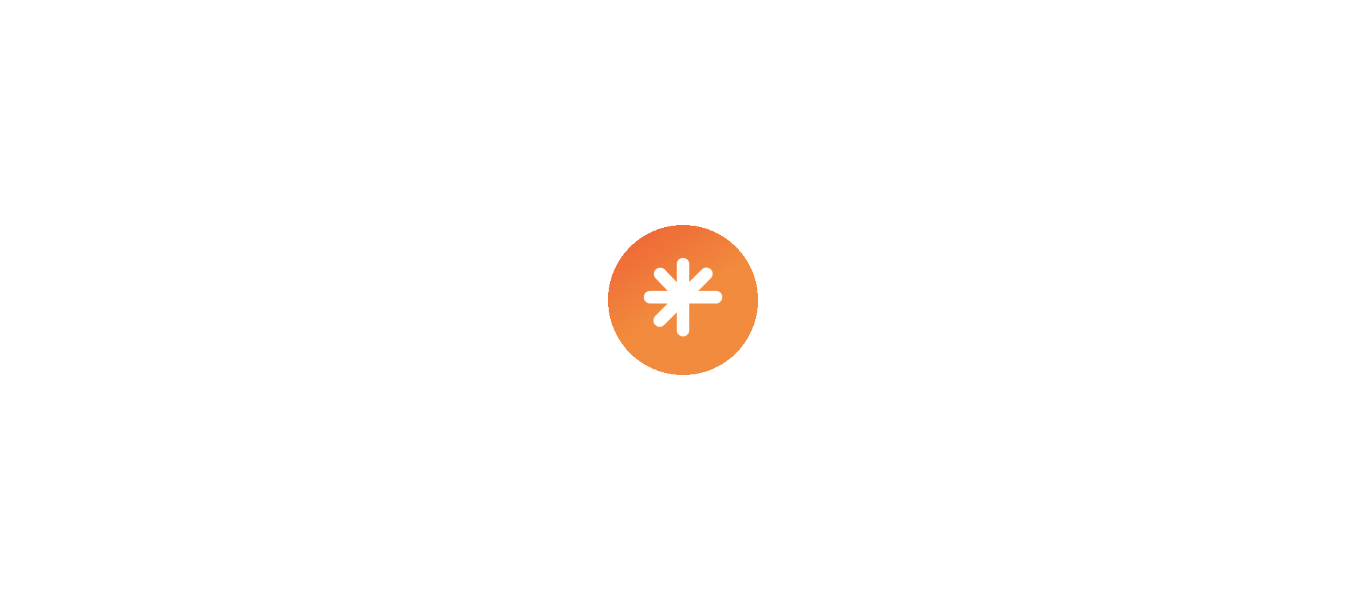 scroll, scrollTop: 0, scrollLeft: 0, axis: both 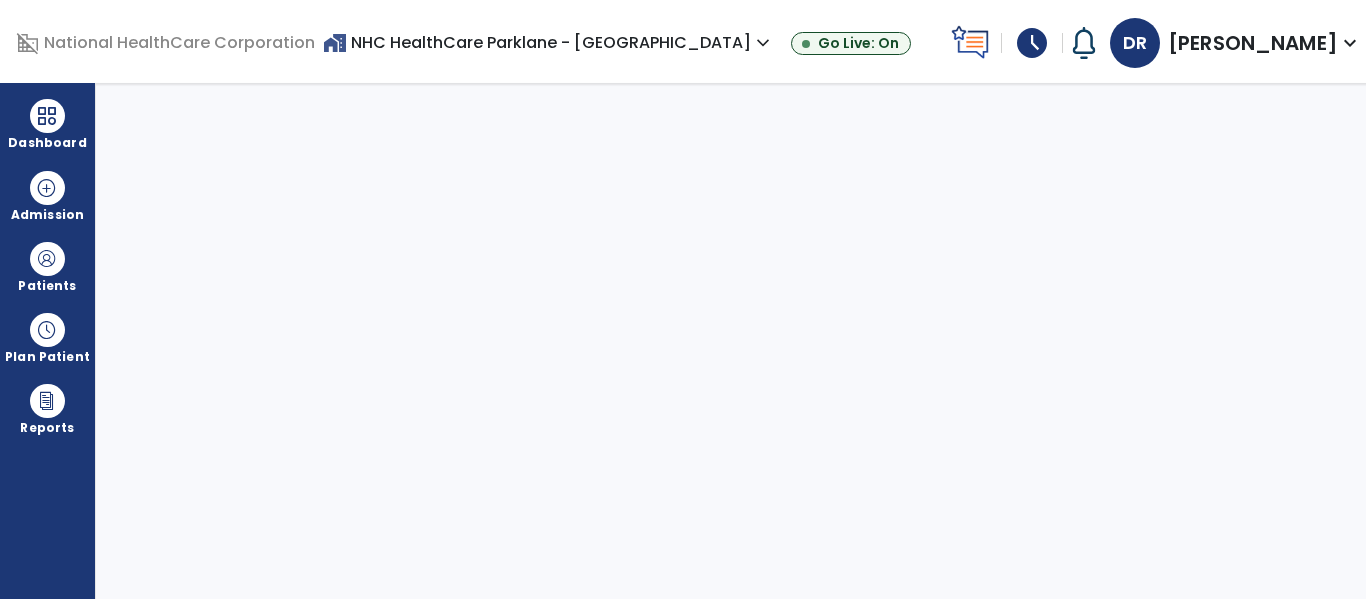 select on "****" 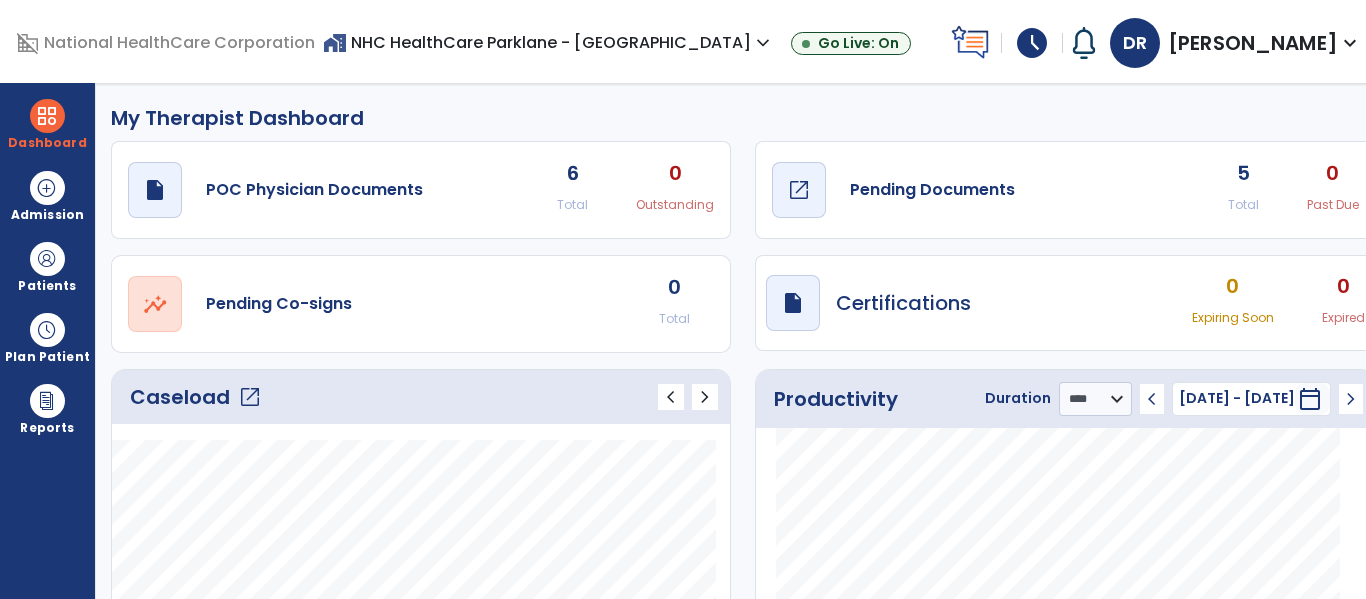 click on "draft   open_in_new  Pending Documents" 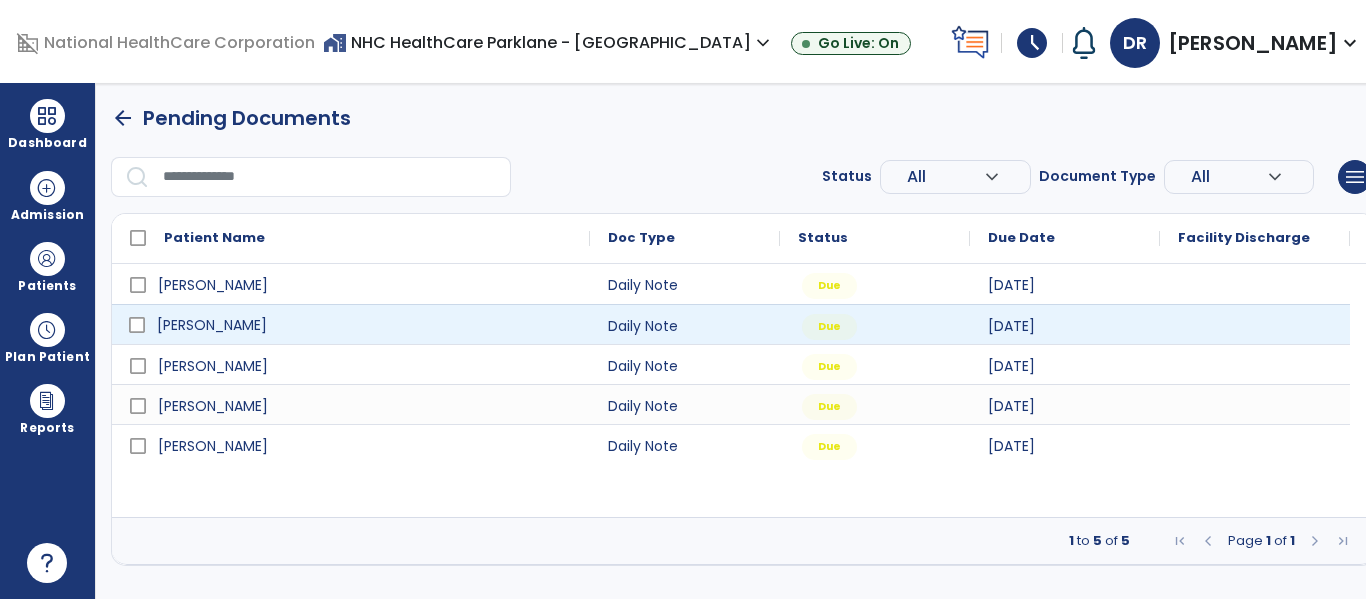click on "[PERSON_NAME]" at bounding box center (365, 325) 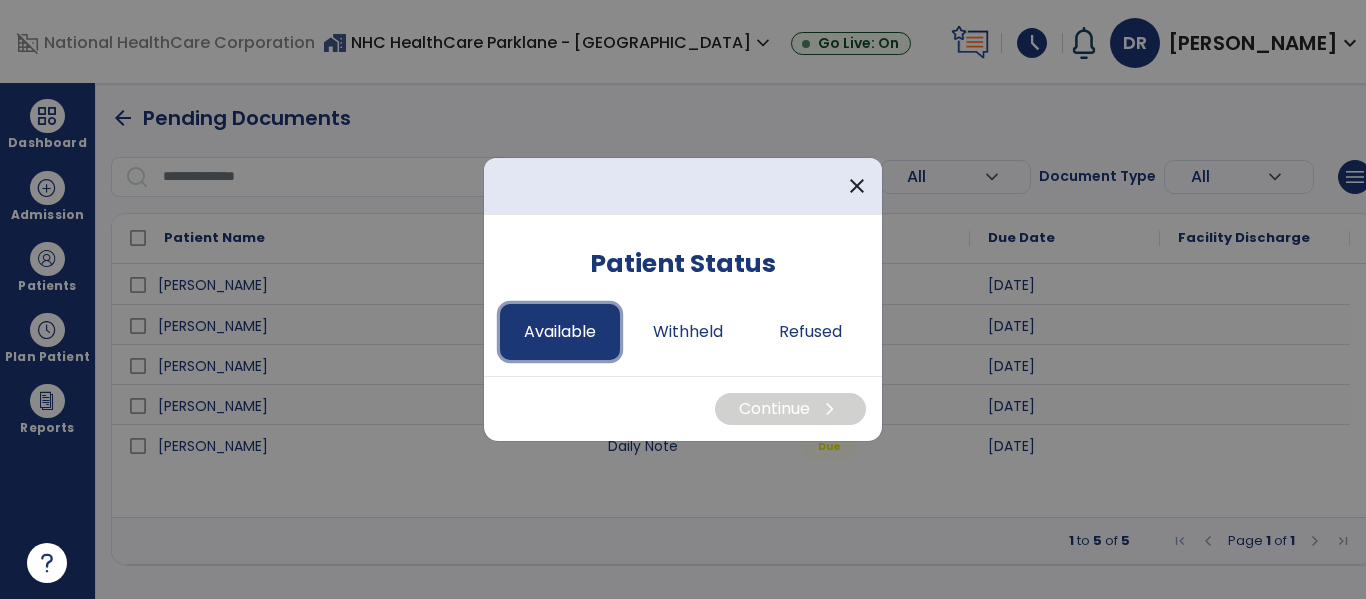 click on "Available" at bounding box center (560, 332) 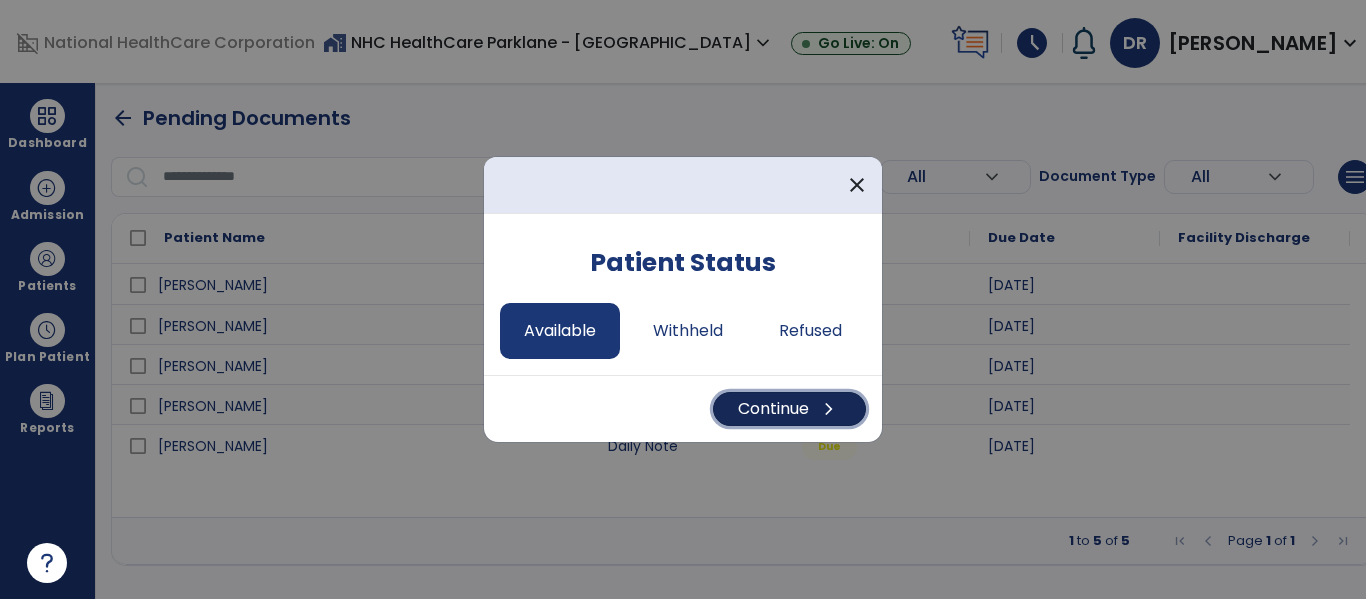 click on "Continue   chevron_right" at bounding box center (789, 409) 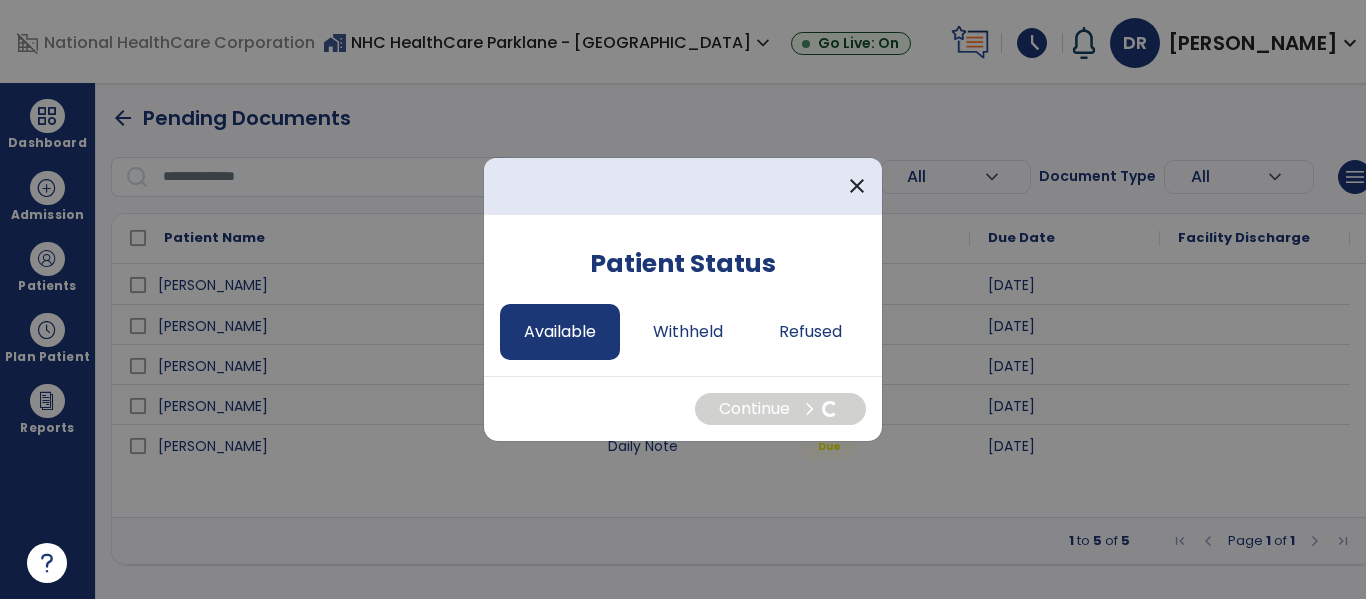 select on "*" 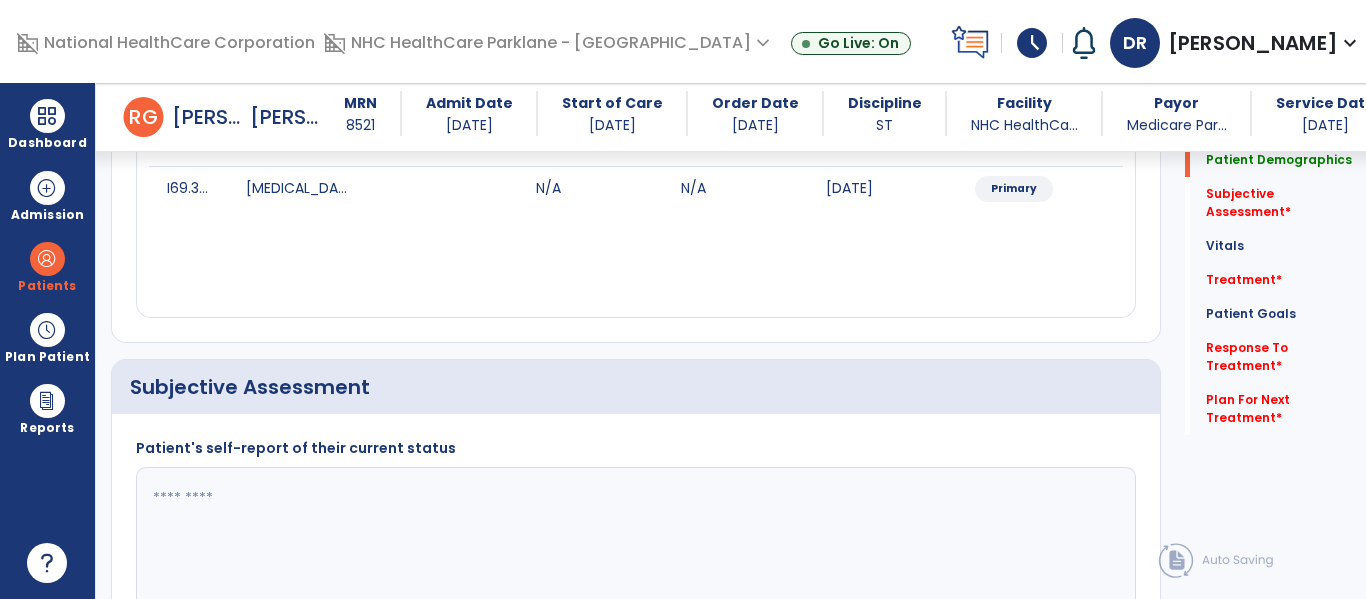 scroll, scrollTop: 300, scrollLeft: 0, axis: vertical 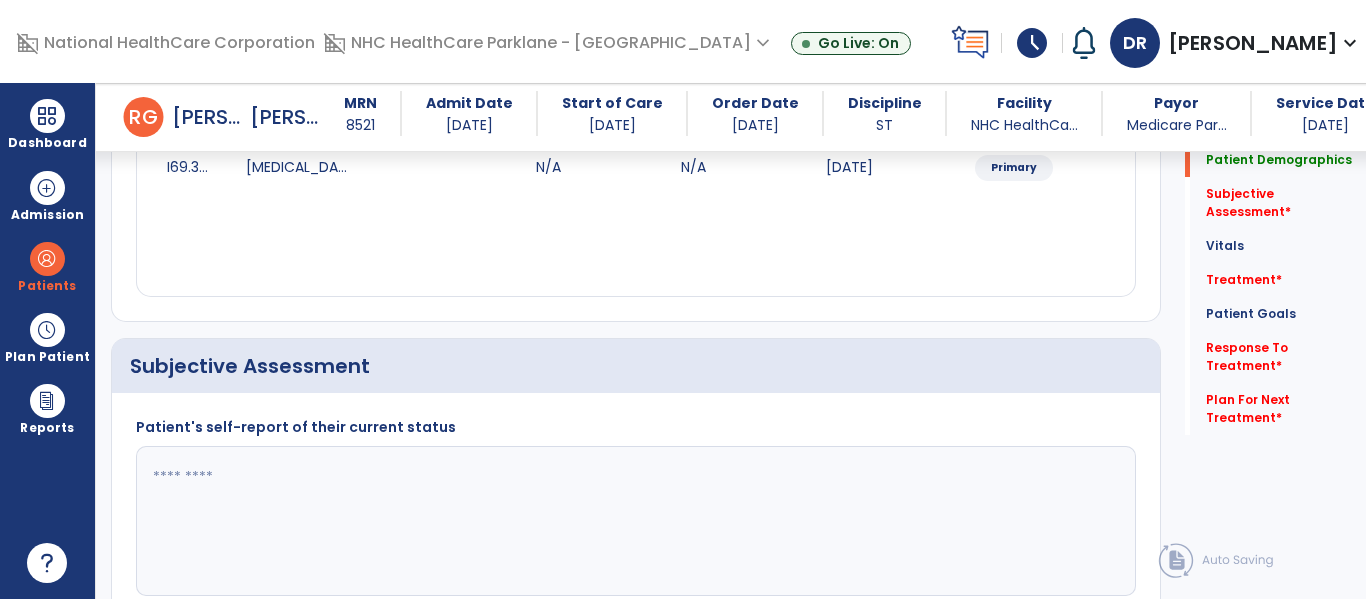 click 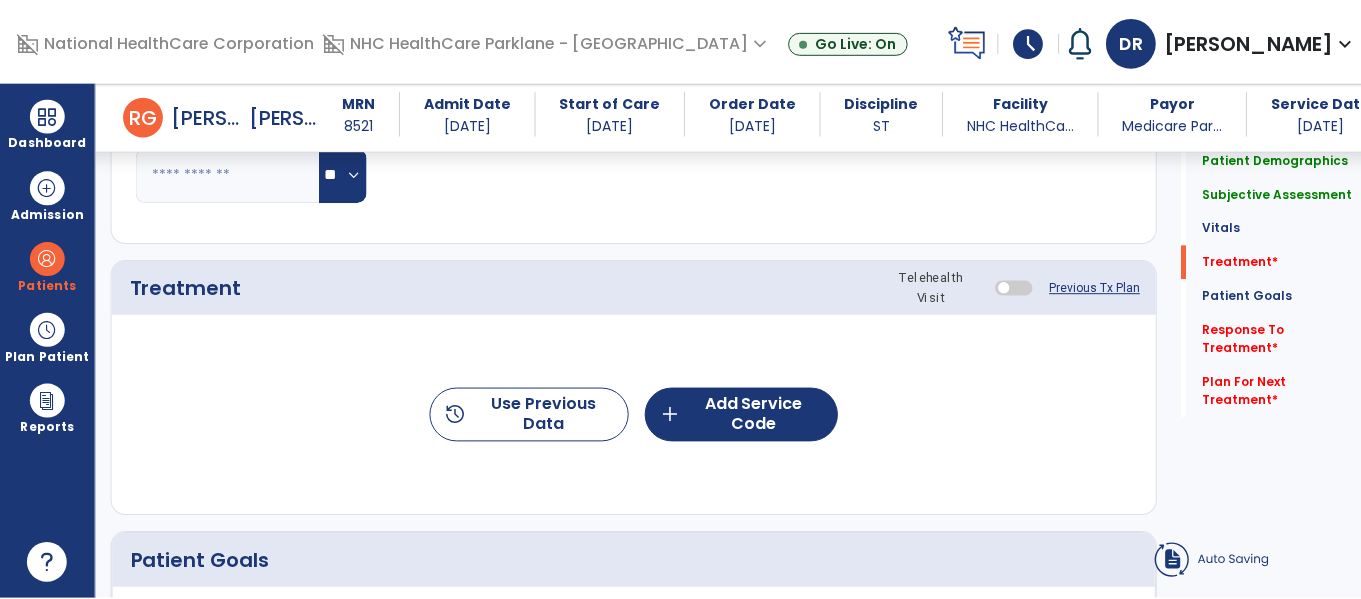 scroll, scrollTop: 1200, scrollLeft: 0, axis: vertical 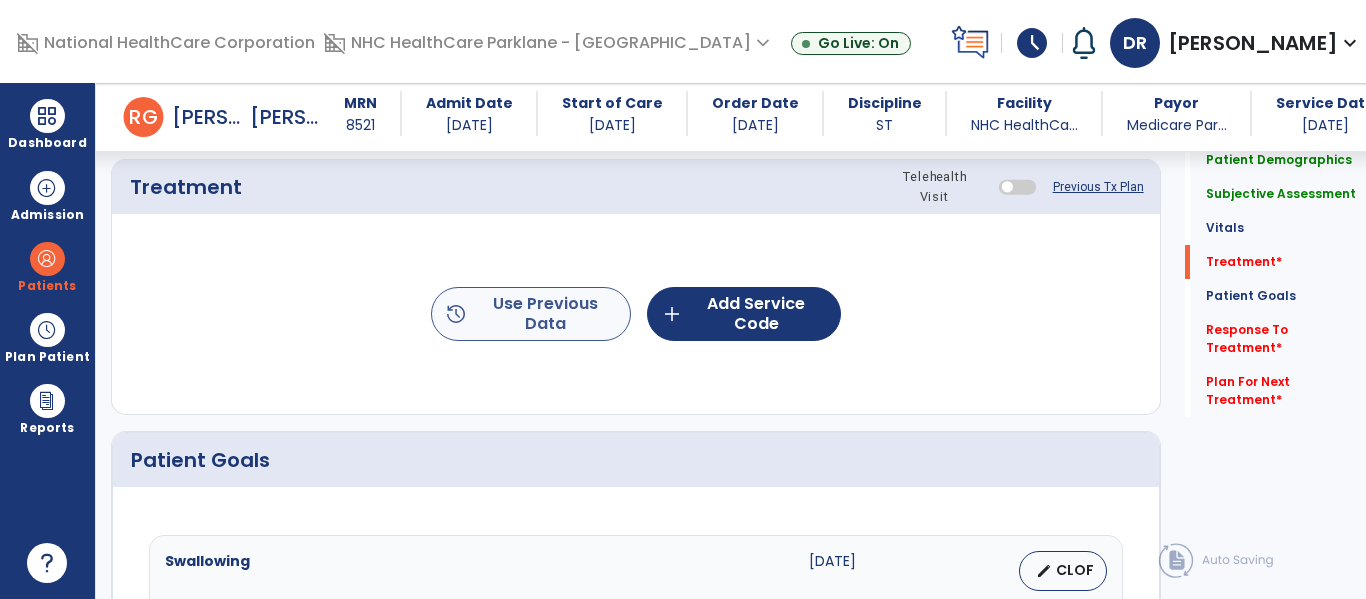 type on "**********" 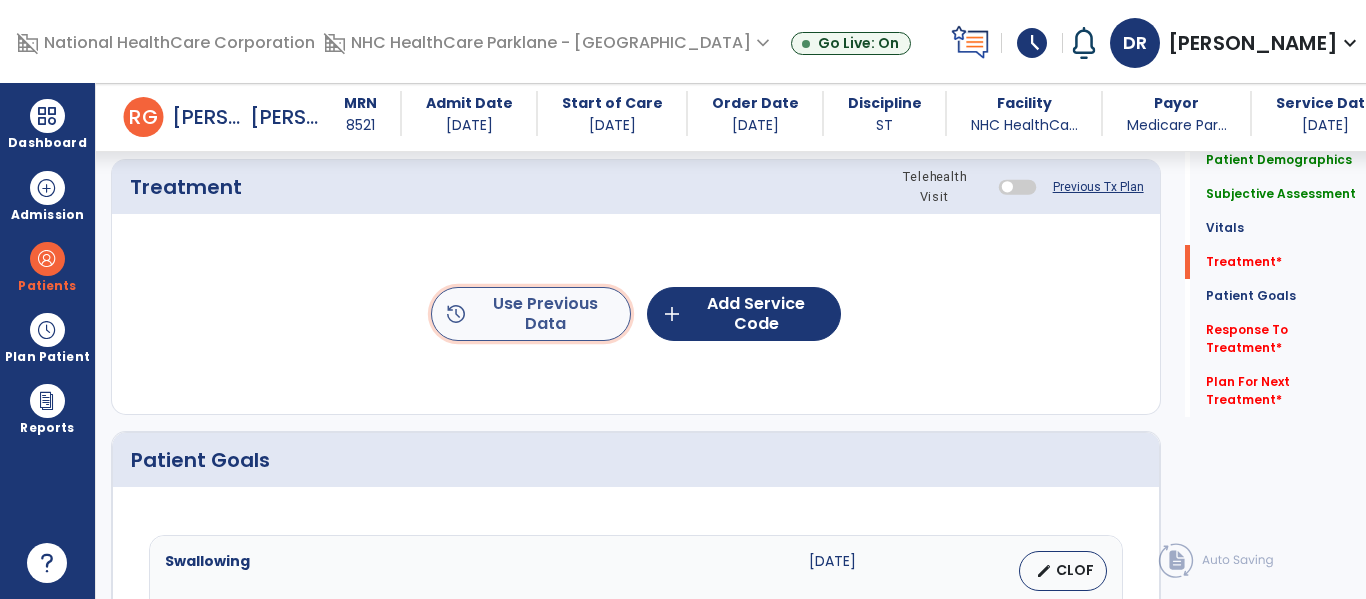 click on "history  Use Previous Data" 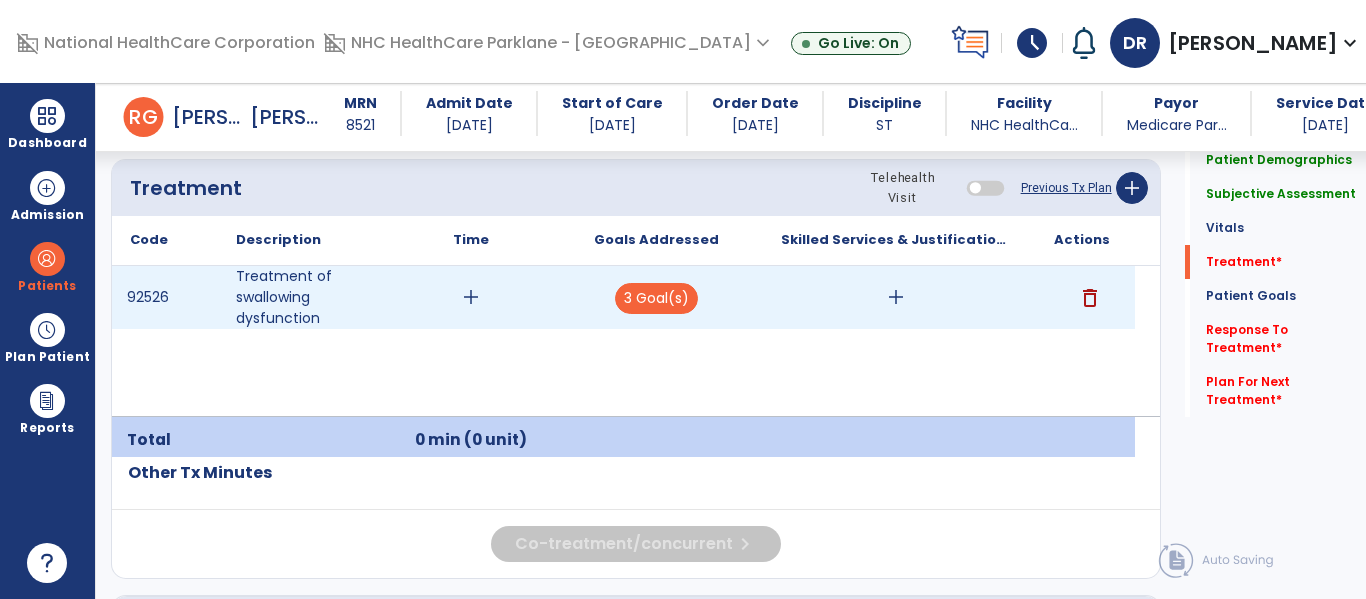 click on "add" at bounding box center [896, 297] 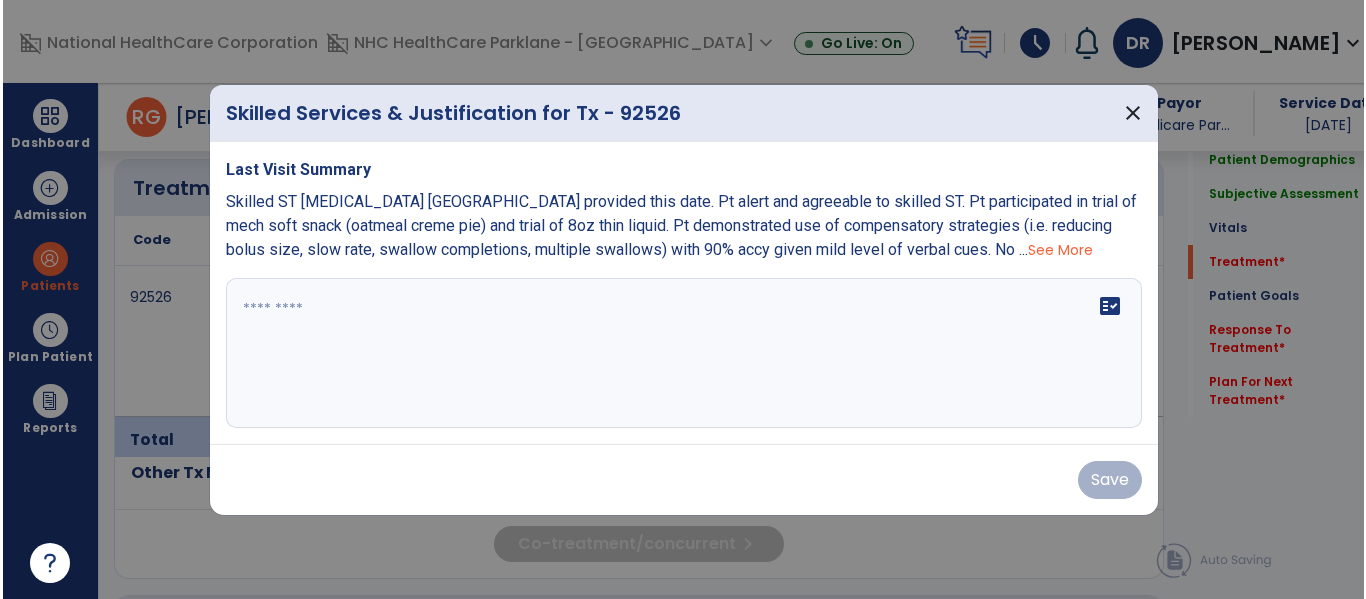scroll, scrollTop: 1200, scrollLeft: 0, axis: vertical 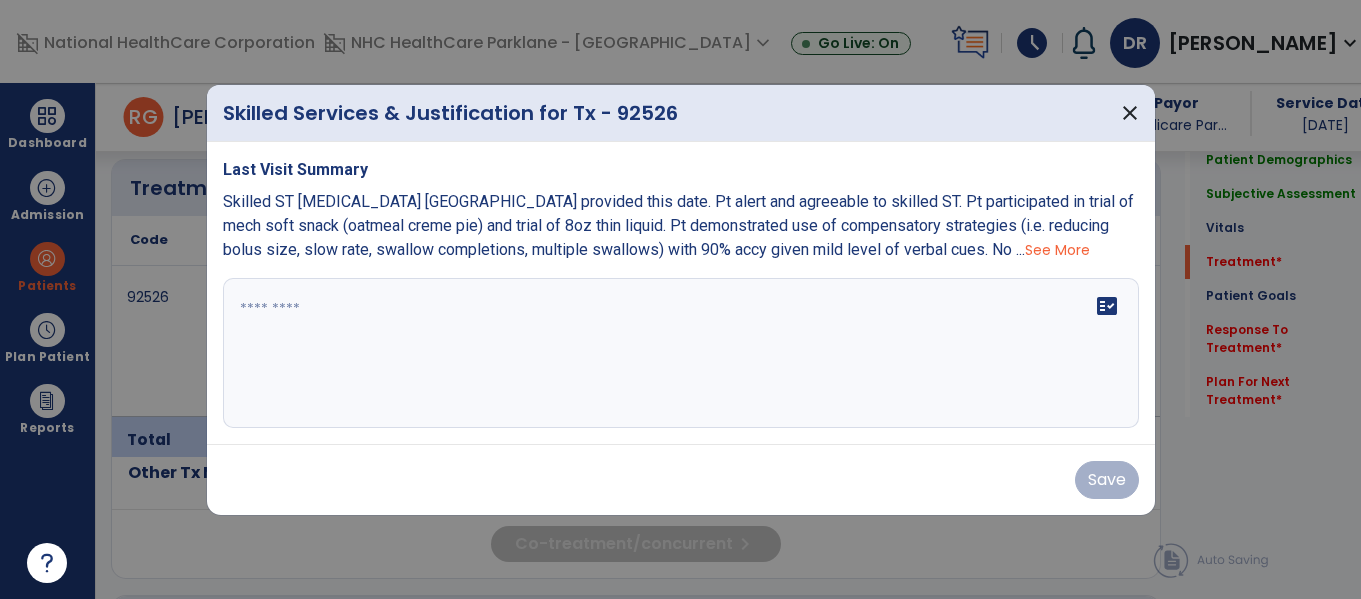click on "See More" at bounding box center (1057, 250) 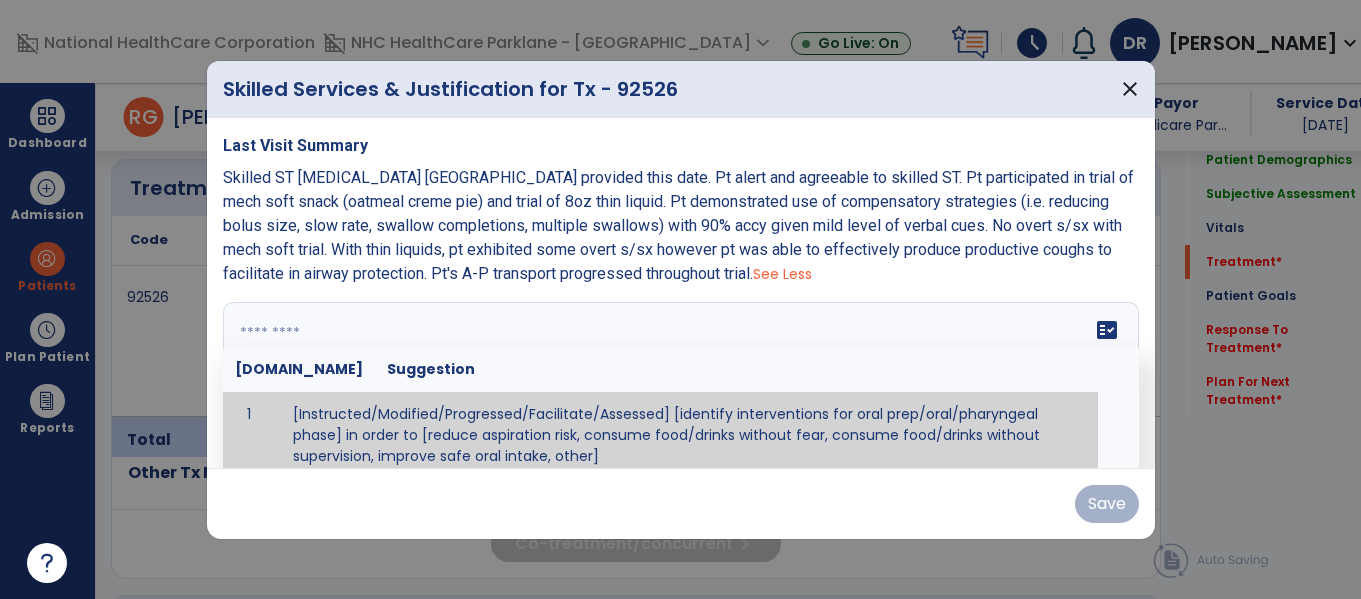 click at bounding box center (681, 377) 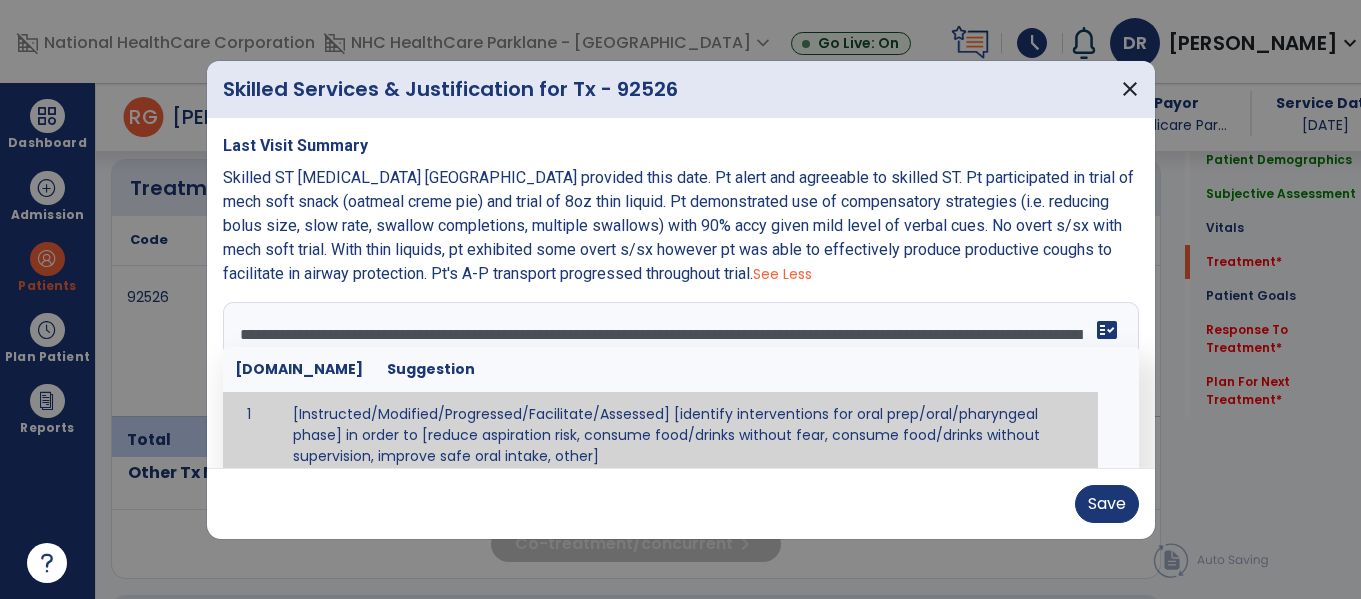 click on "Last Visit Summary Skilled ST [MEDICAL_DATA] [GEOGRAPHIC_DATA] provided this date. Pt alert and agreeable to skilled ST. Pt participated in trial of mech soft snack (oatmeal creme pie) and trial of 8oz thin liquid. Pt demonstrated use of compensatory strategies (i.e. reducing bolus size, slow rate, swallow completions, multiple swallows) with 90% accy given mild level of verbal cues. No overt s/sx with mech soft trial. With thin liquids, pt exhibited some overt s/sx however pt was able to effectively produce productive coughs to facilitate in airway protection. Pt's A-P transport progressed throughout trial.   See Less  Skilled ST [MEDICAL_DATA] tx provided this date. Pt alert and agreeable to skilled intervention. Trial of mech soft snack and 4 oz thin liquids administered. Pt tolerated mech soft solids w/o overt s/sx, demonstrating 75% accy. Thin liquids tolerated w/ ~67% accy and no overt s/sx observed. Pt utilized compensatory strategies (e.g., small sips, multiple swallows) w/ 80% accy given mild  fact_check  [DOMAIN_NAME] Suggestion 1" at bounding box center (681, 293) 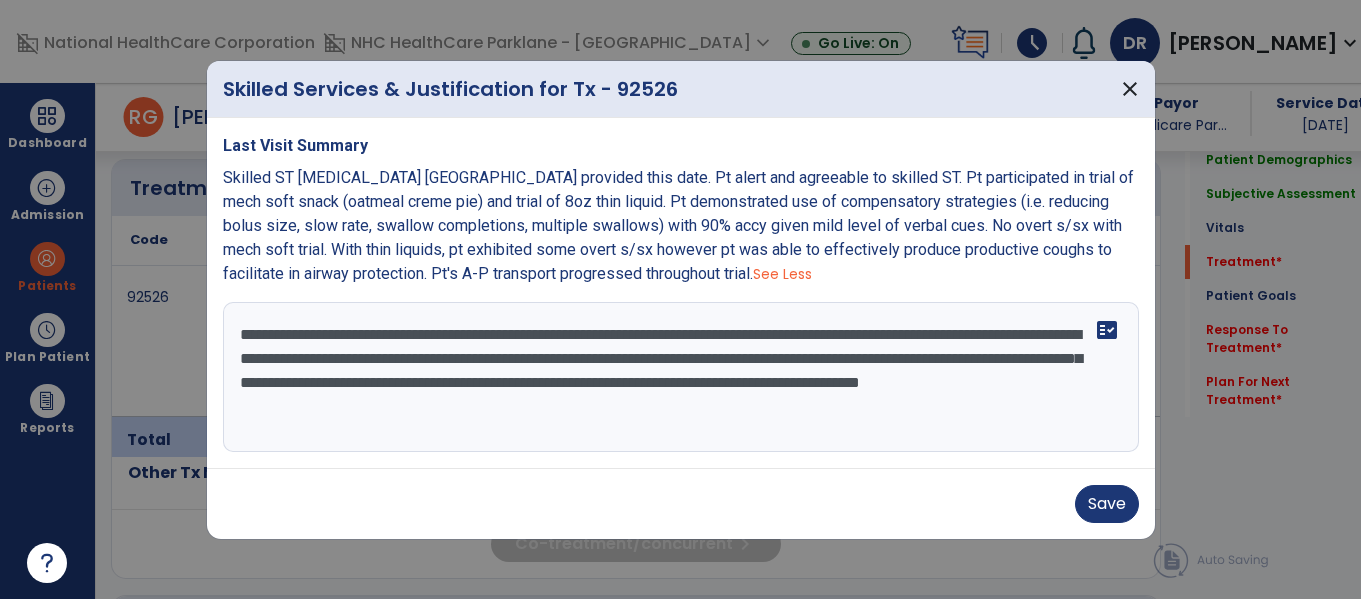 click on "**********" at bounding box center (681, 377) 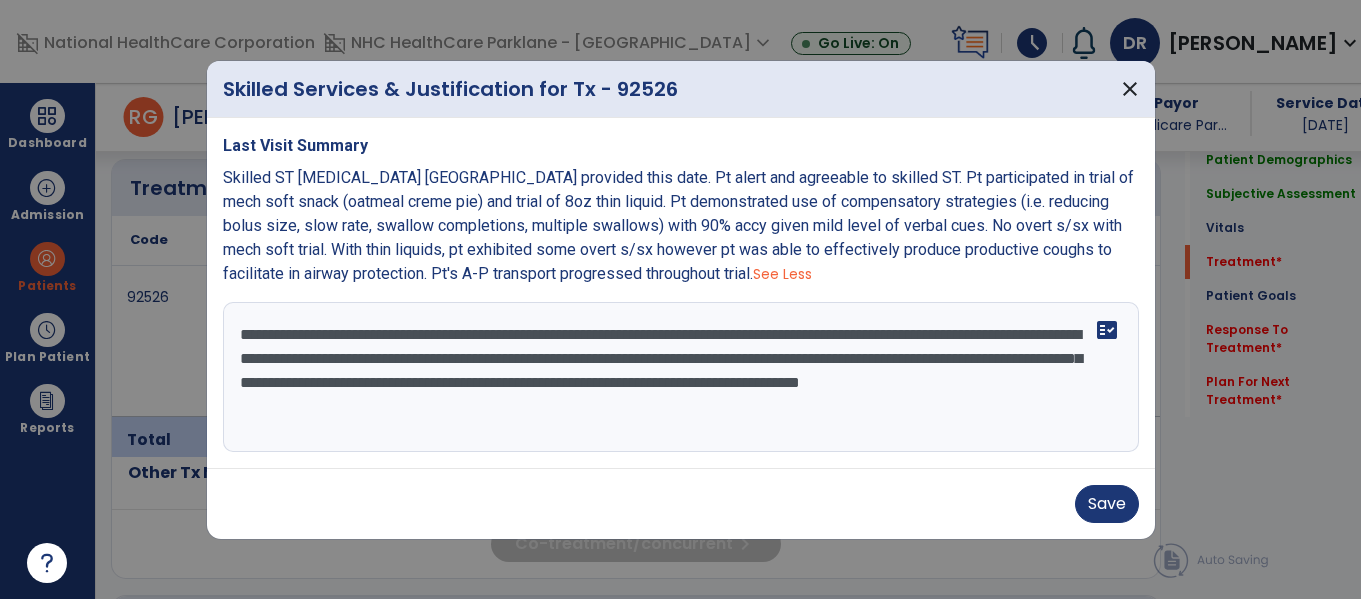 click on "**********" at bounding box center (681, 377) 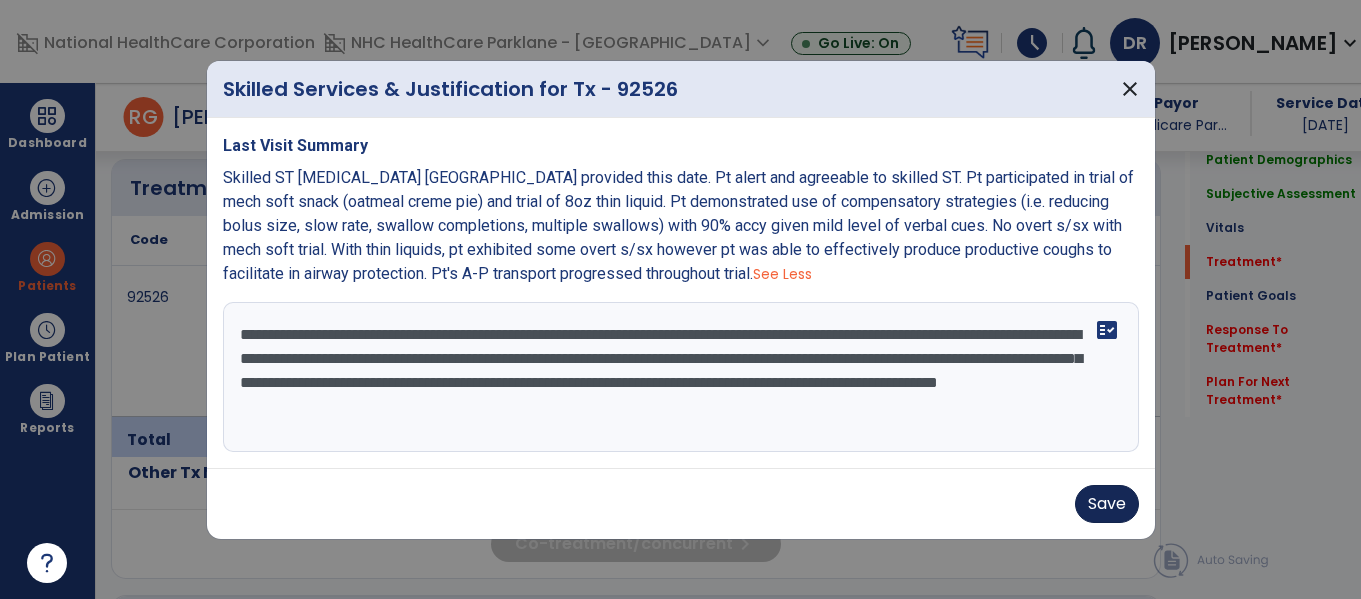 type on "**********" 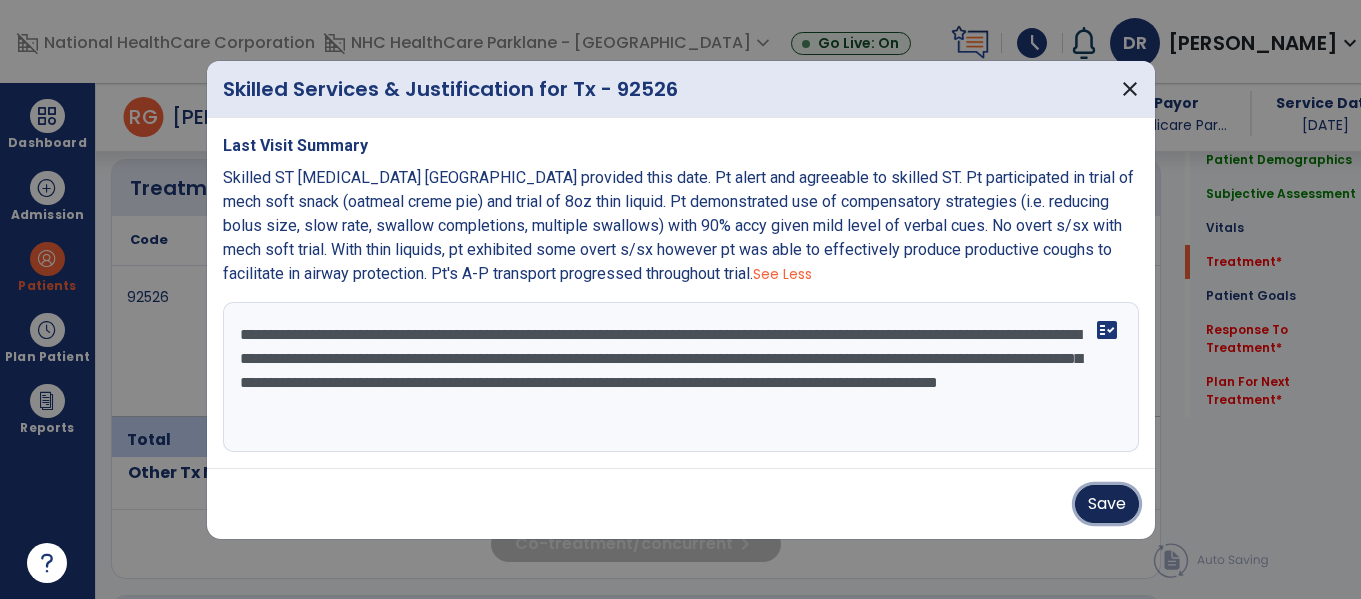 click on "Save" at bounding box center (1107, 504) 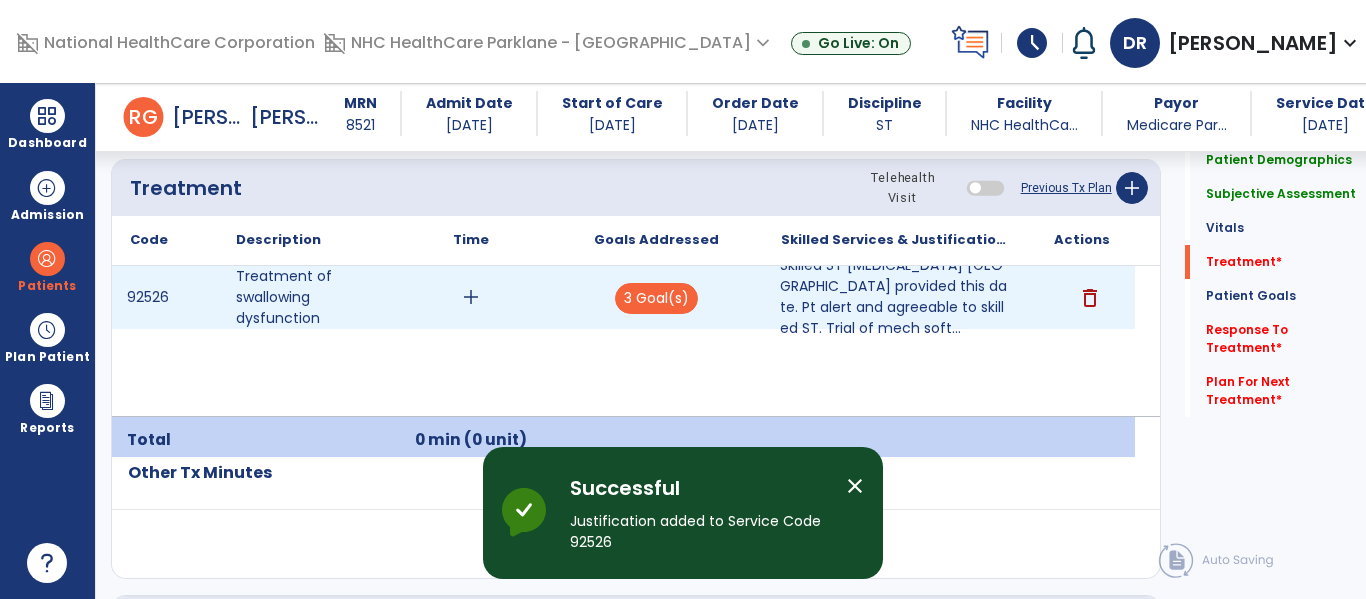 click on "add" at bounding box center [471, 297] 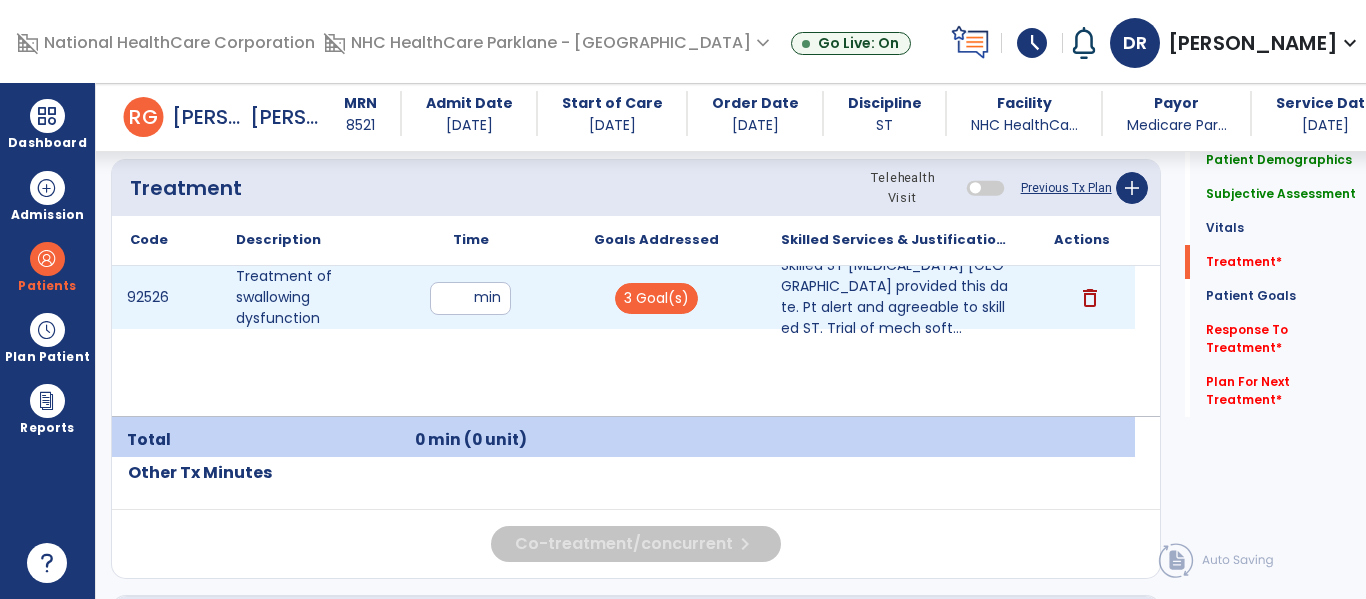 type on "**" 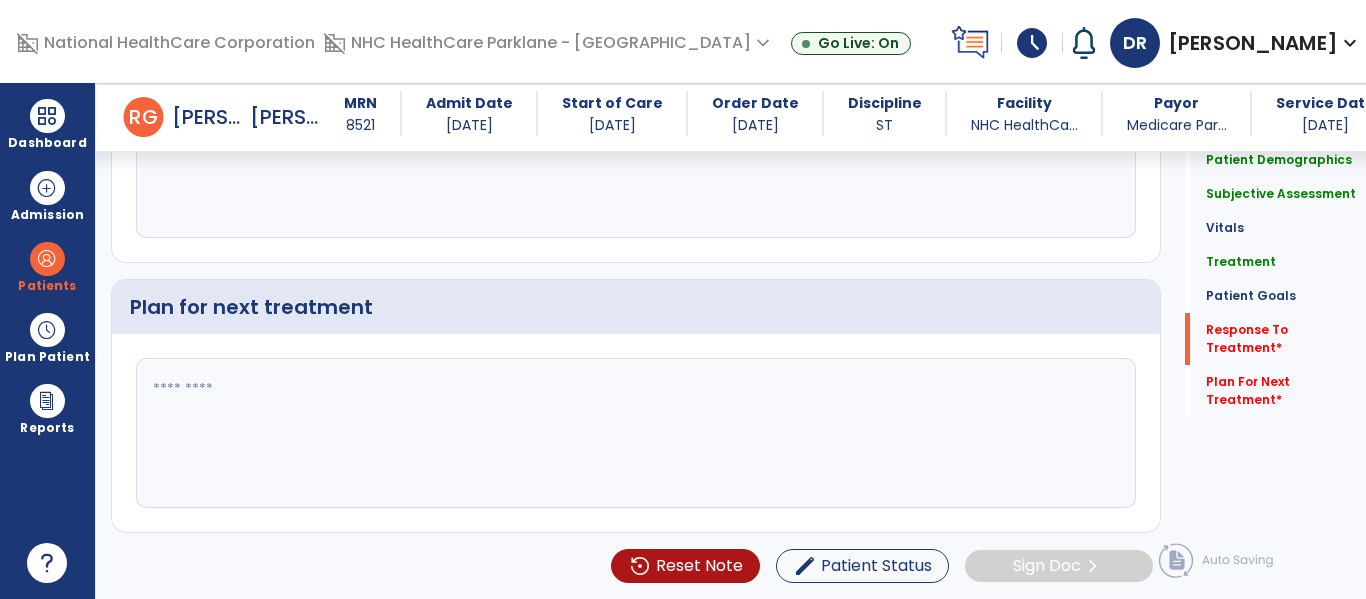 scroll, scrollTop: 2179, scrollLeft: 0, axis: vertical 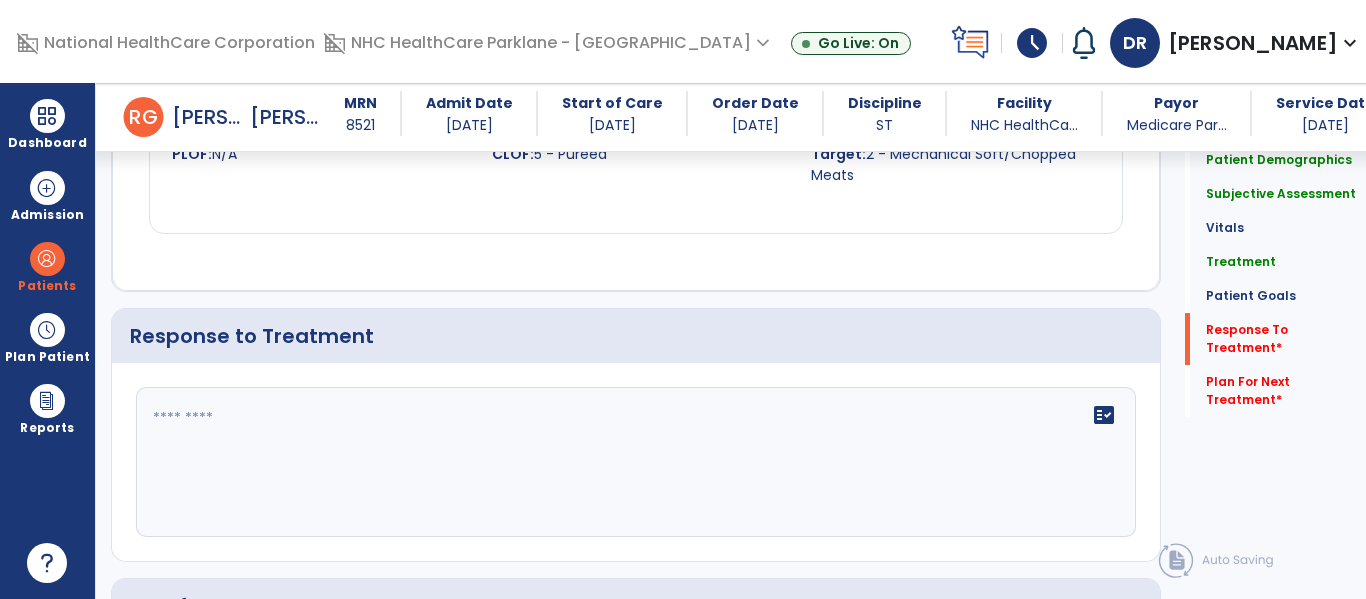 click 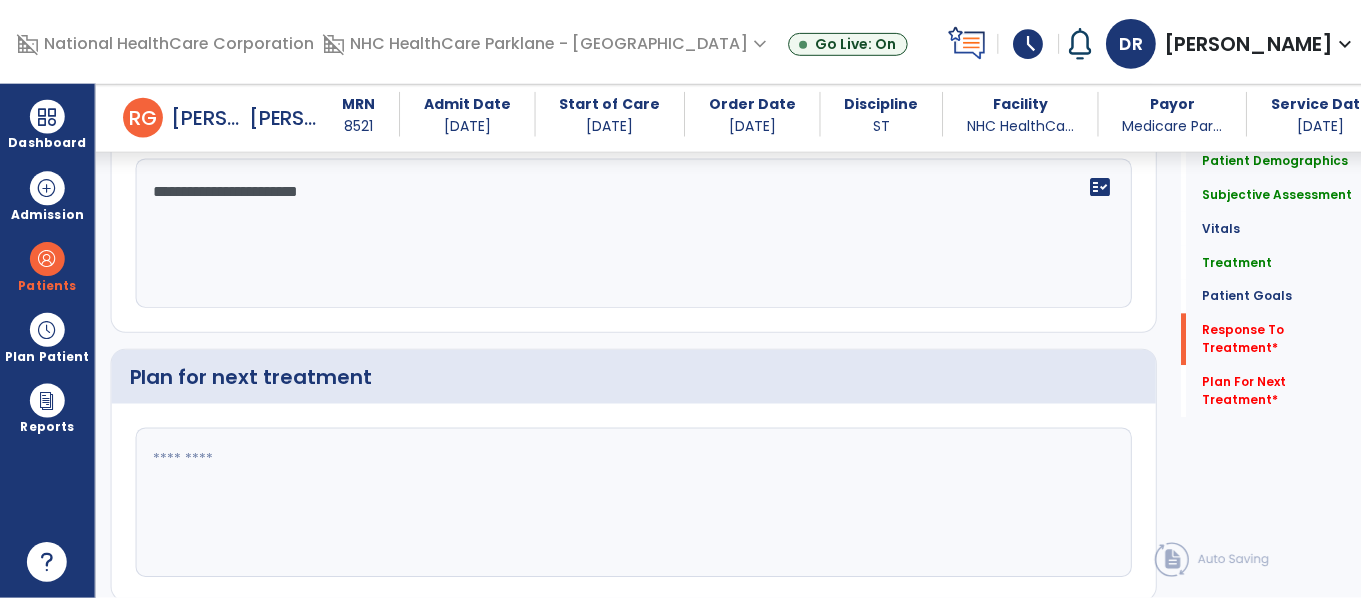 scroll, scrollTop: 2479, scrollLeft: 0, axis: vertical 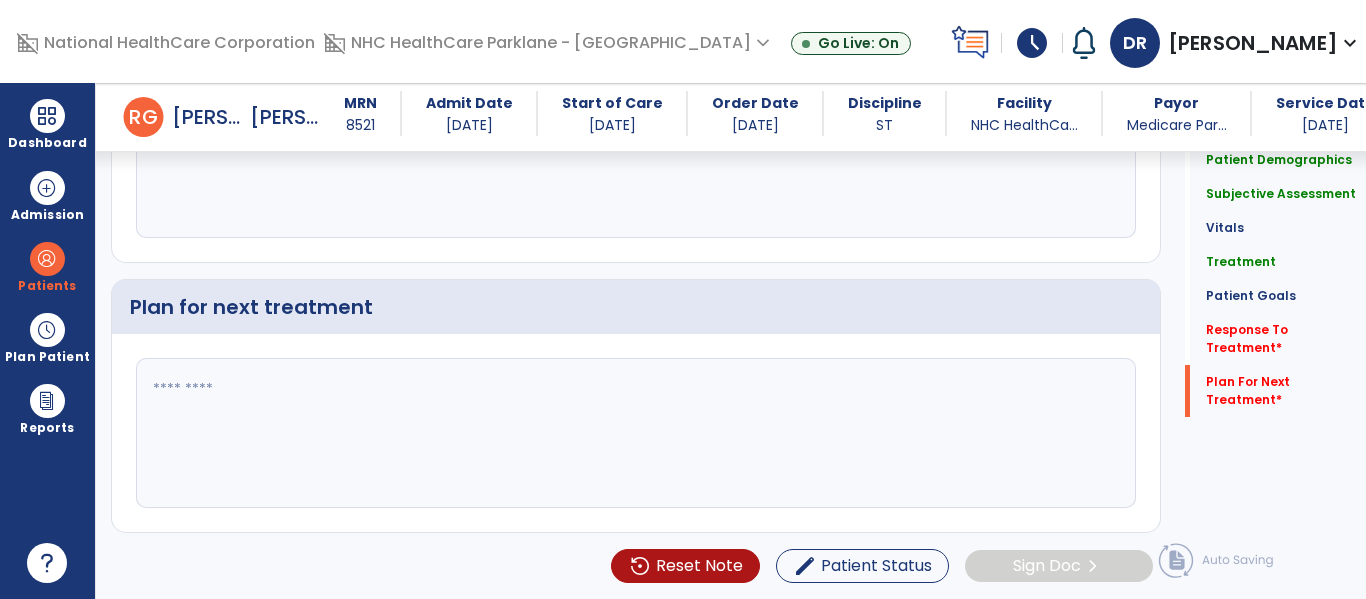 type on "**********" 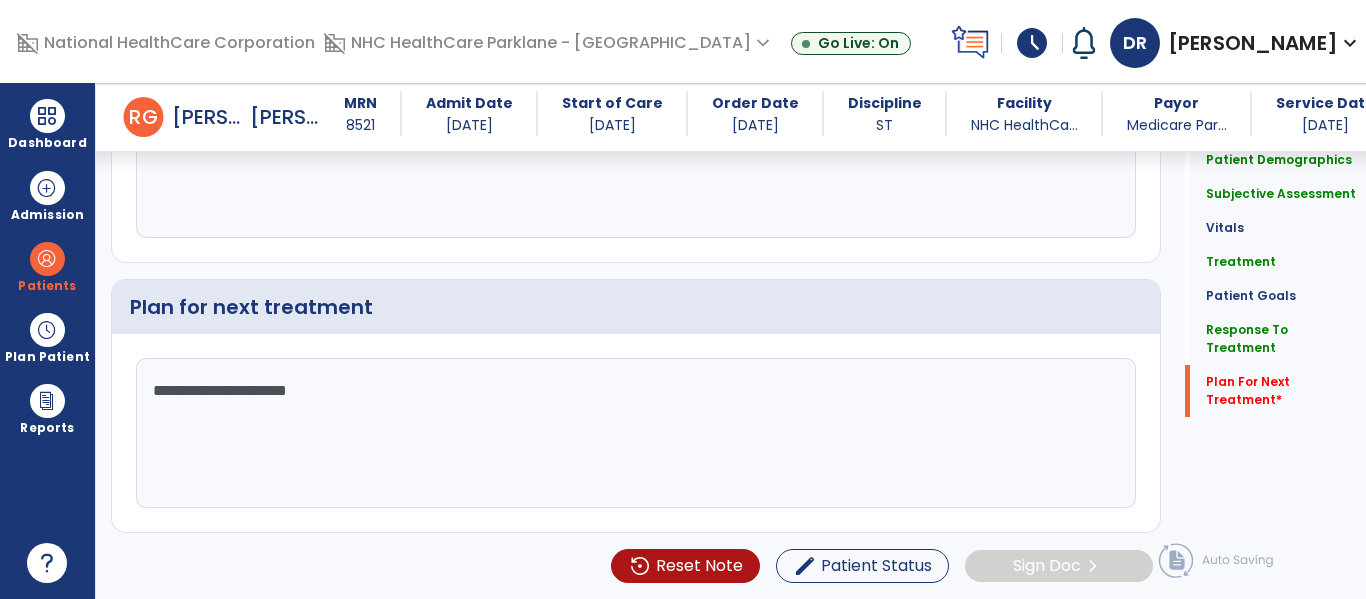 type on "**********" 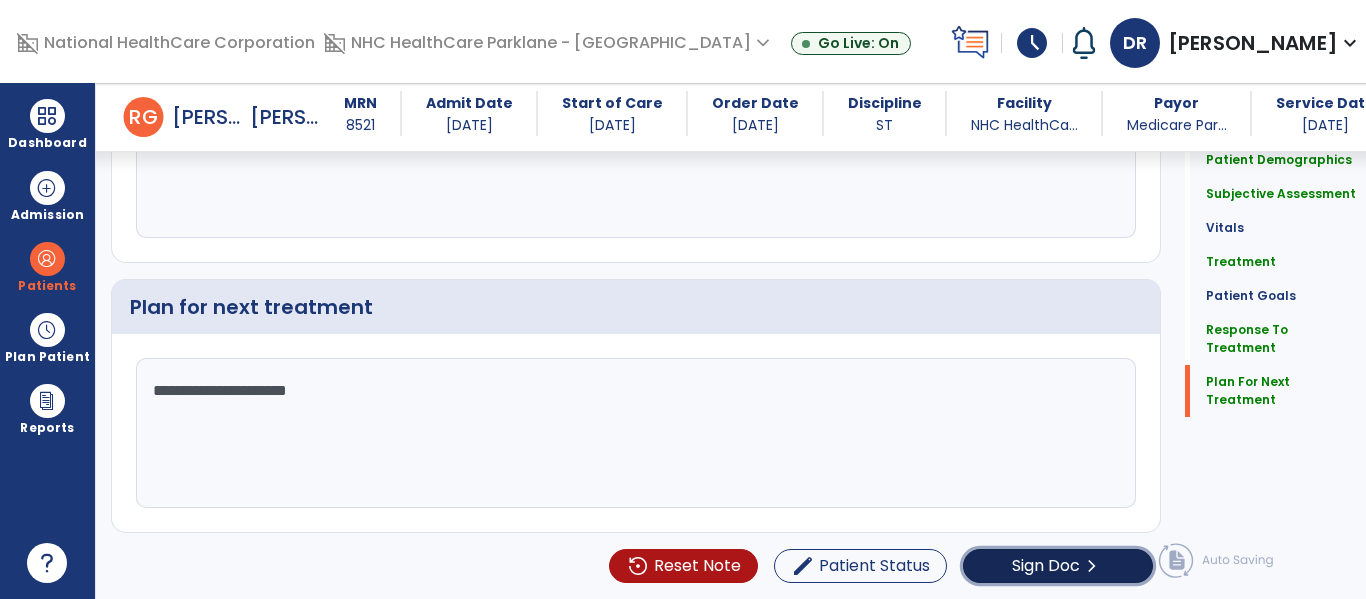 click on "Sign Doc" 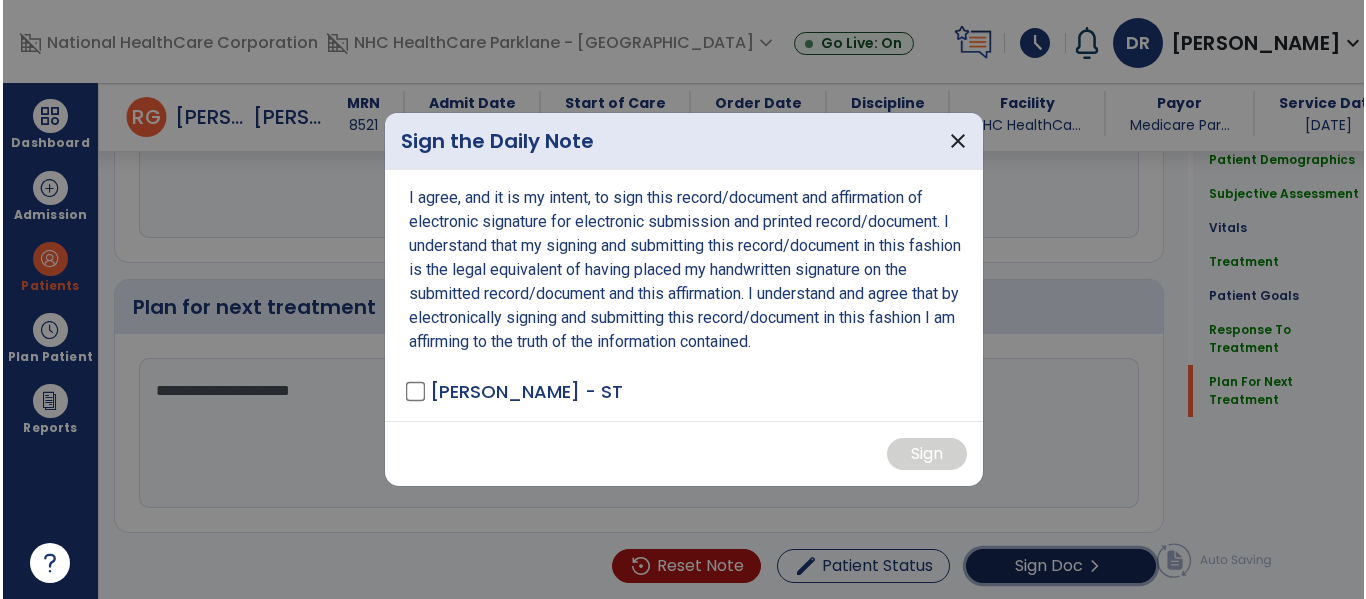 scroll, scrollTop: 2479, scrollLeft: 0, axis: vertical 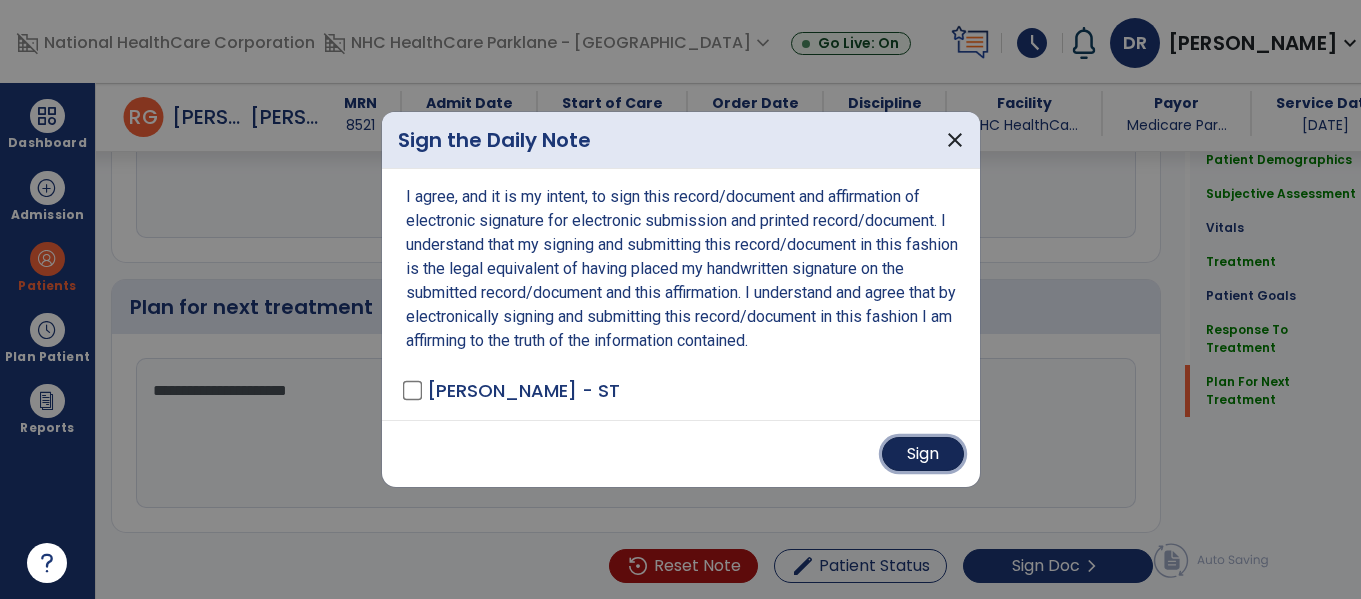 click on "Sign" at bounding box center [923, 454] 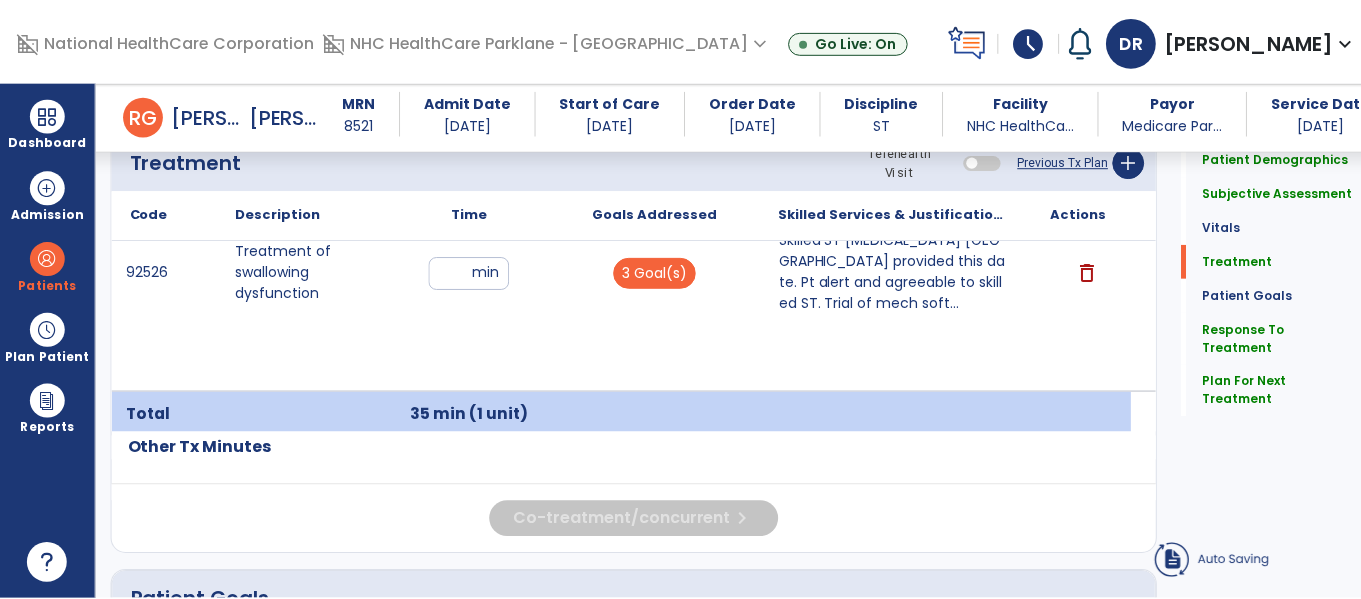 scroll, scrollTop: 1179, scrollLeft: 0, axis: vertical 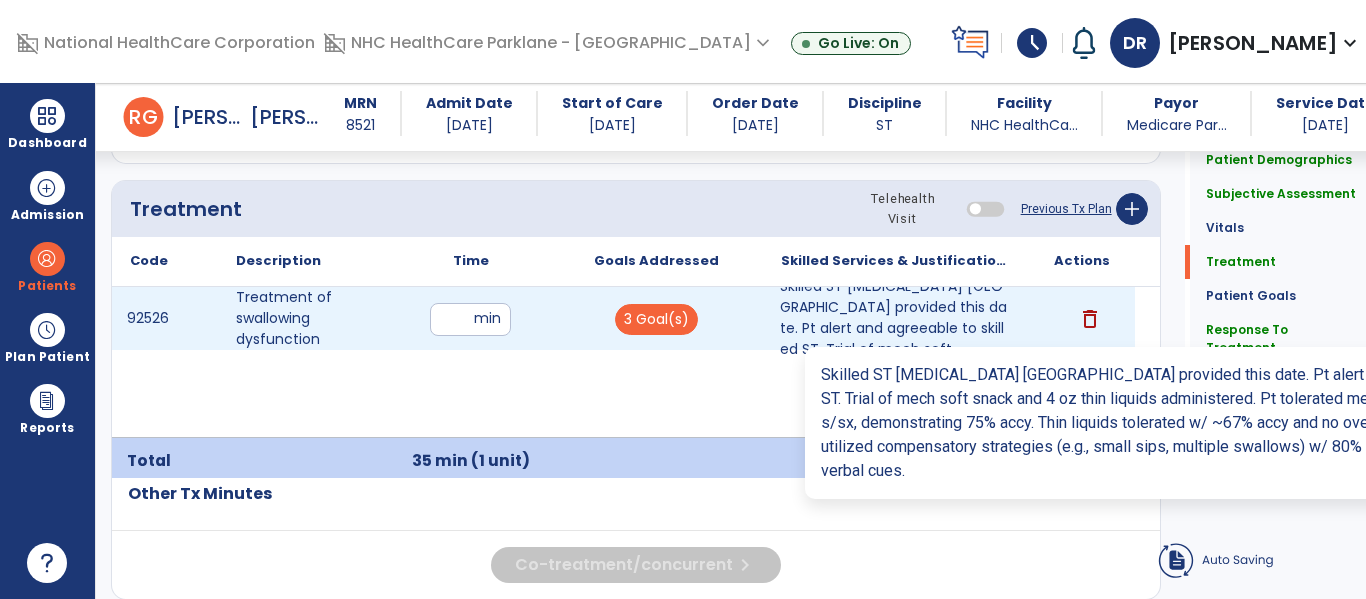 click on "Skilled ST [MEDICAL_DATA] [GEOGRAPHIC_DATA] provided this date. Pt alert and agreeable to skilled ST. Trial of mech soft..." at bounding box center (896, 318) 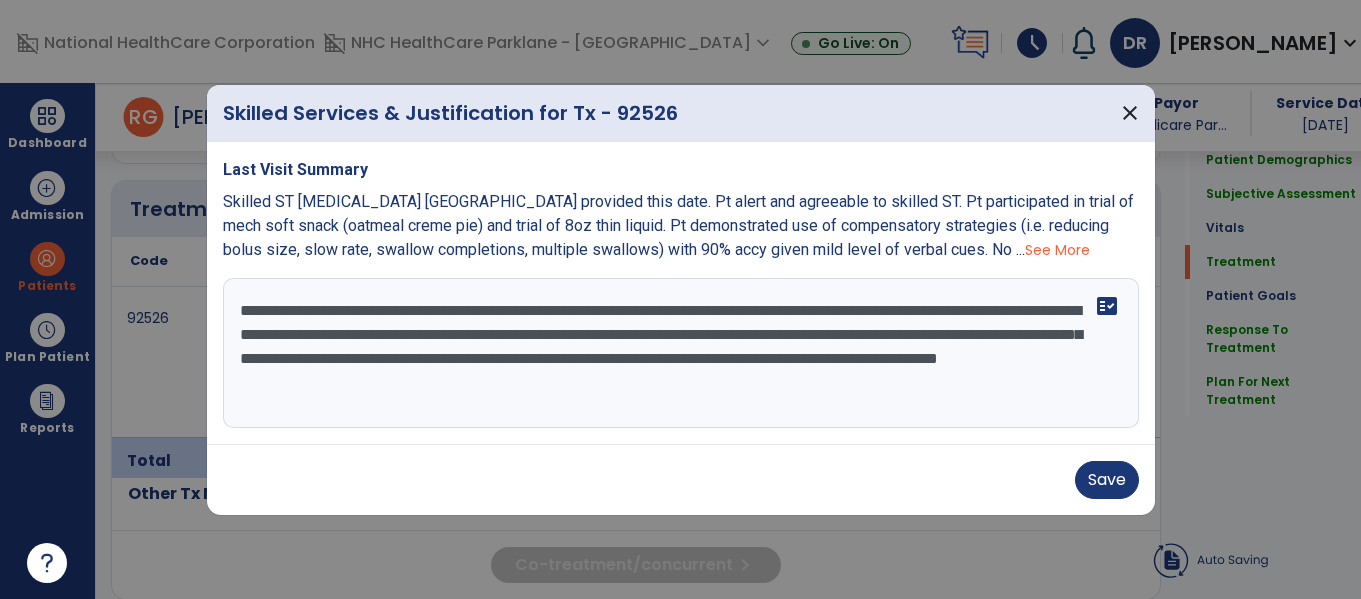 scroll, scrollTop: 1179, scrollLeft: 0, axis: vertical 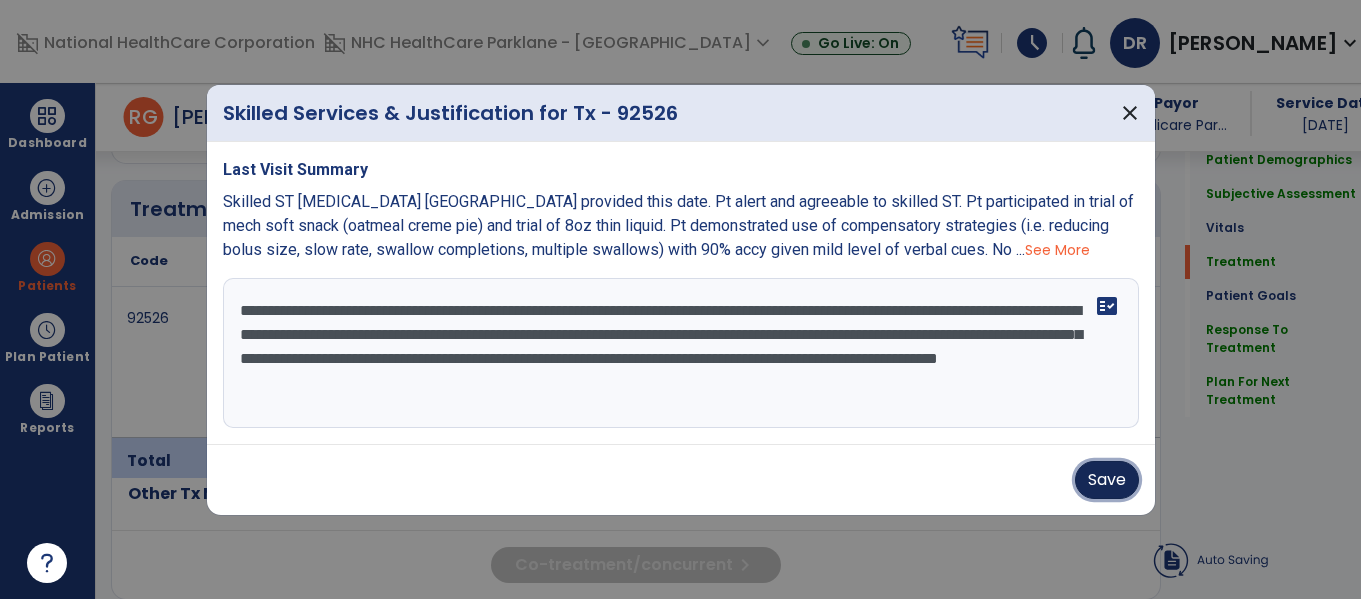 click on "Save" at bounding box center (1107, 480) 